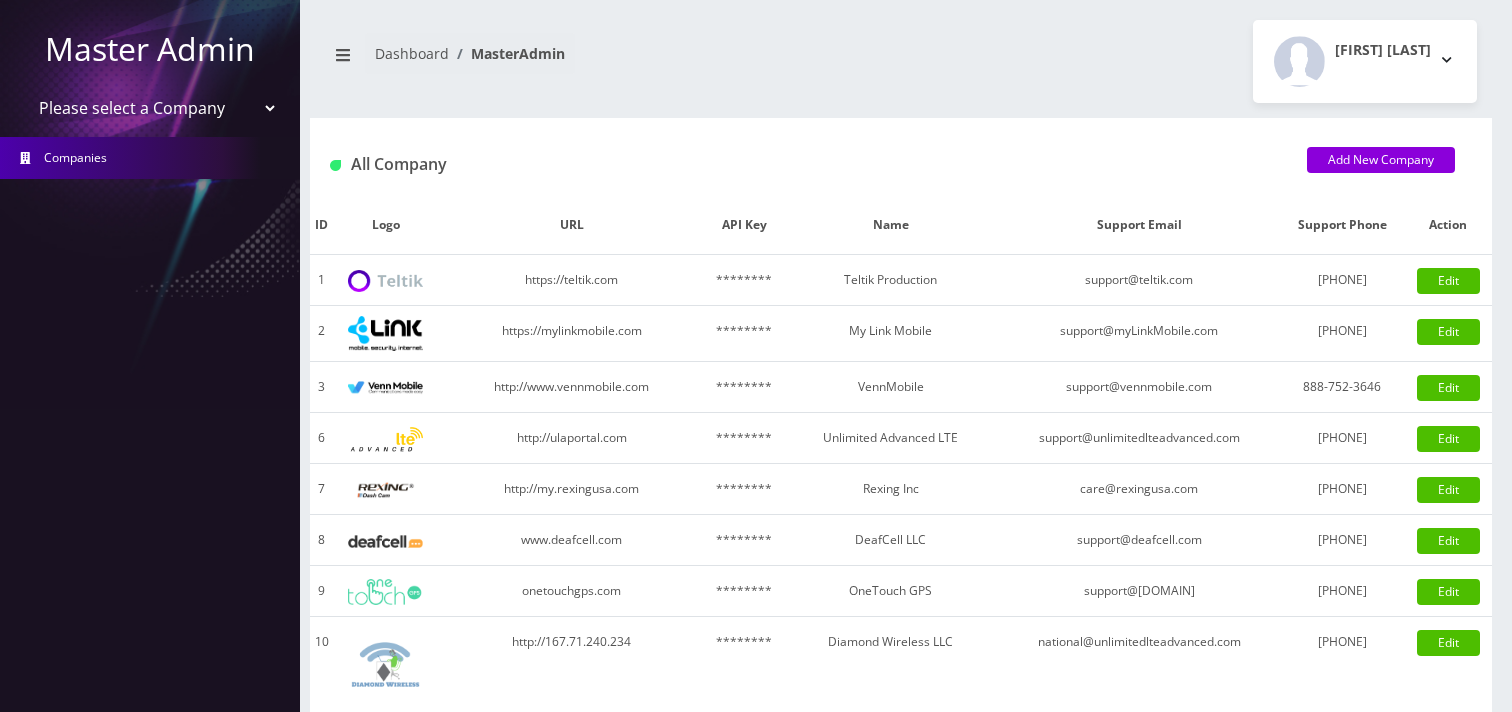click on "Please select a Company
Teltik Production
My Link Mobile
VennMobile
Unlimited Advanced LTE
Rexing Inc
DeafCell LLC
OneTouch GPS
Diamond Wireless LLC
All Choice Connect
Amcest Corp
IoT
Shluchim Assist
ConnectED Mobile
Innovative Communications
Home Away Secure SIM Call" at bounding box center (150, 108) 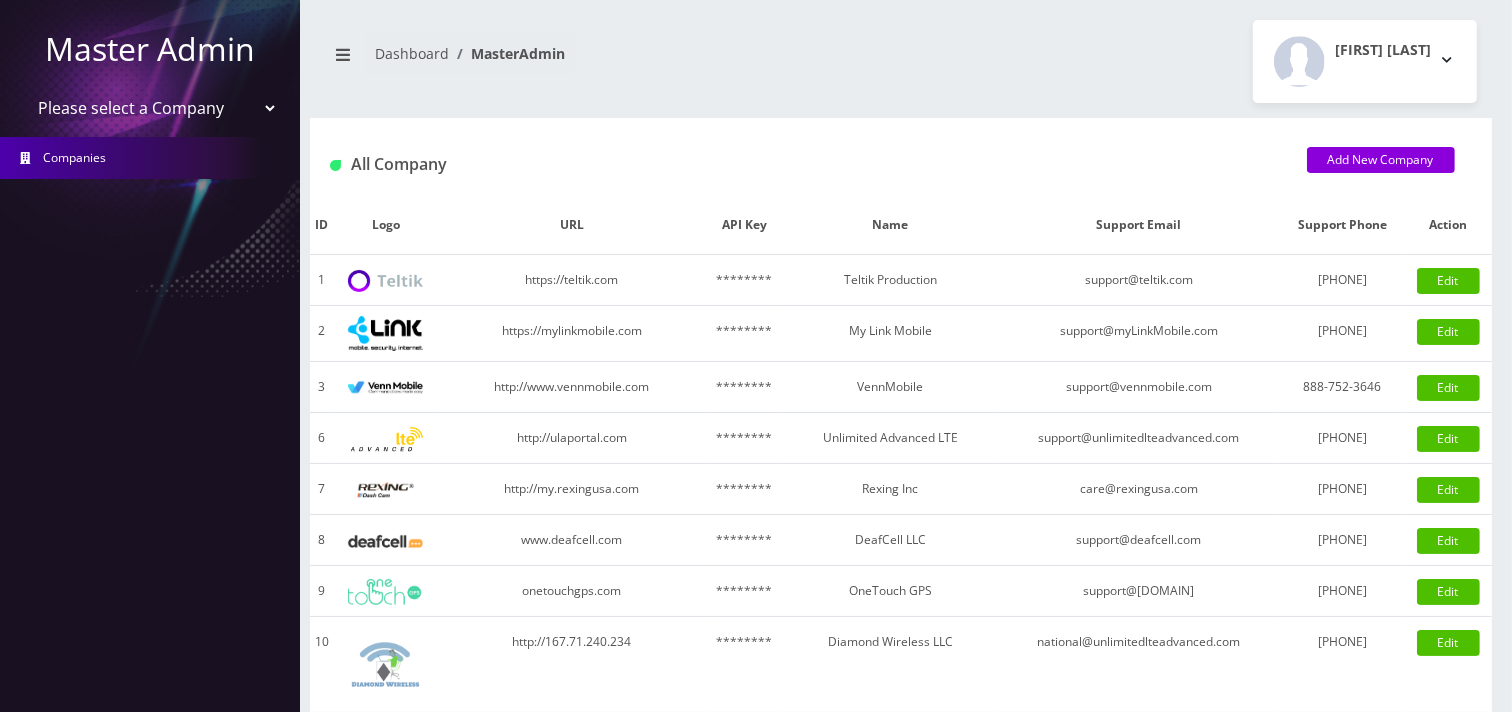 select on "1" 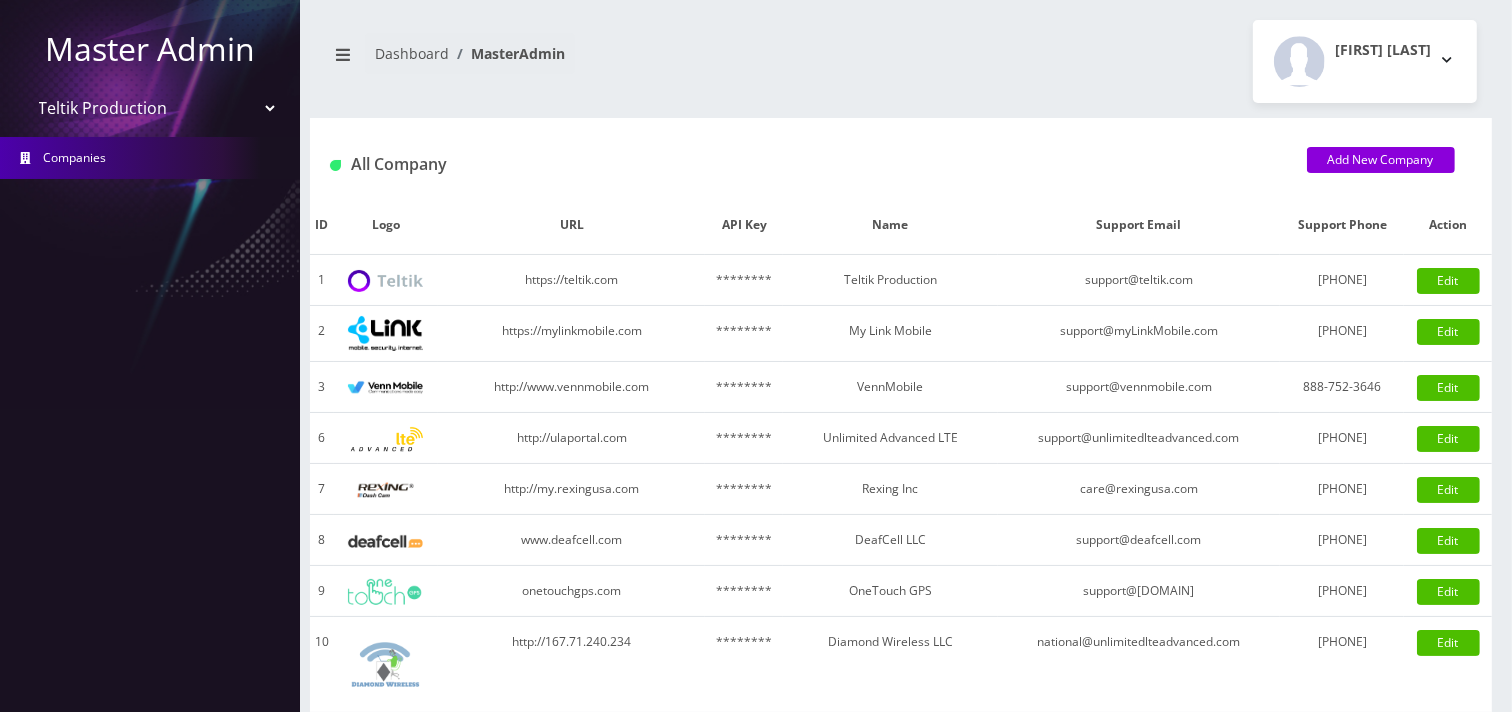 click on "Please select a Company
Teltik Production
My Link Mobile
VennMobile
Unlimited Advanced LTE
Rexing Inc
DeafCell LLC
OneTouch GPS
Diamond Wireless LLC
All Choice Connect
Amcest Corp
IoT
Shluchim Assist
ConnectED Mobile
Innovative Communications
Home Away Secure SIM Call" at bounding box center (150, 108) 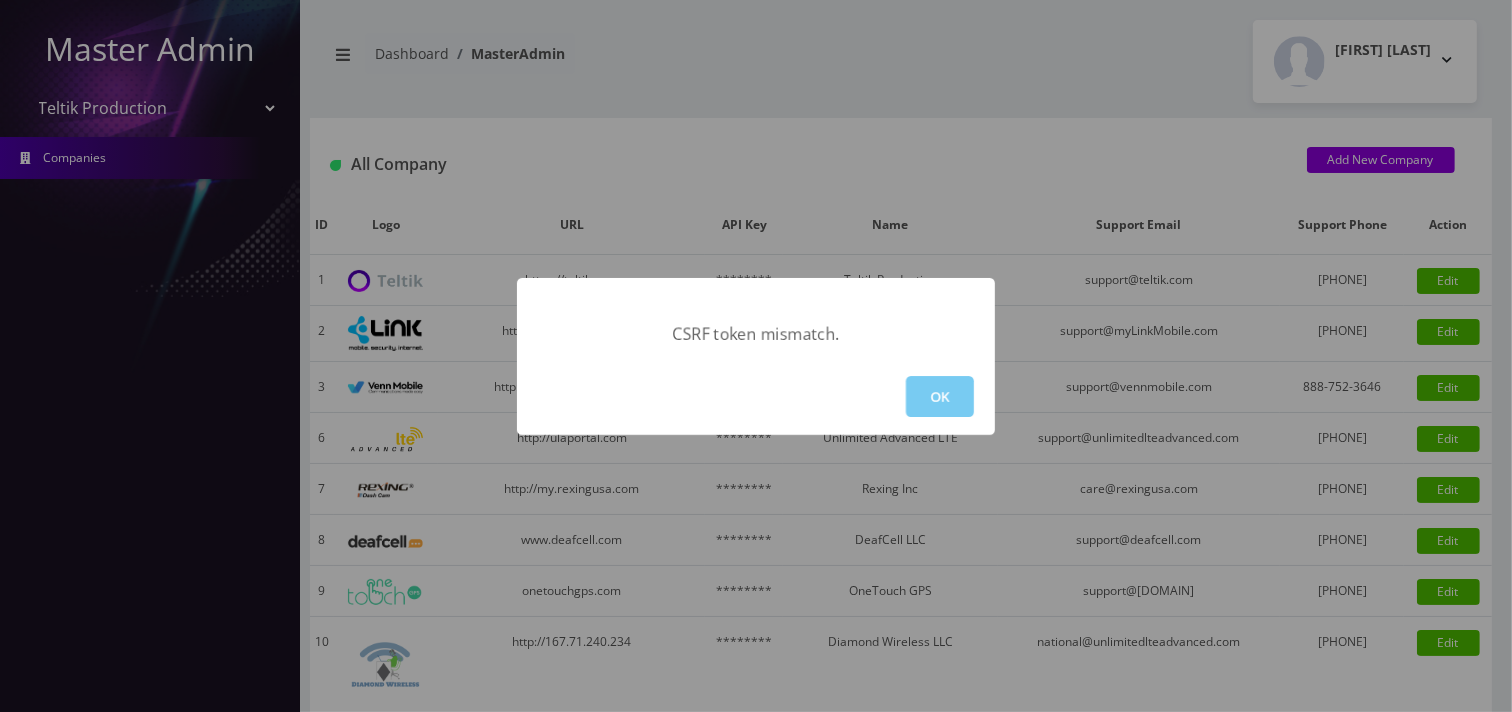 click on "OK" at bounding box center [940, 396] 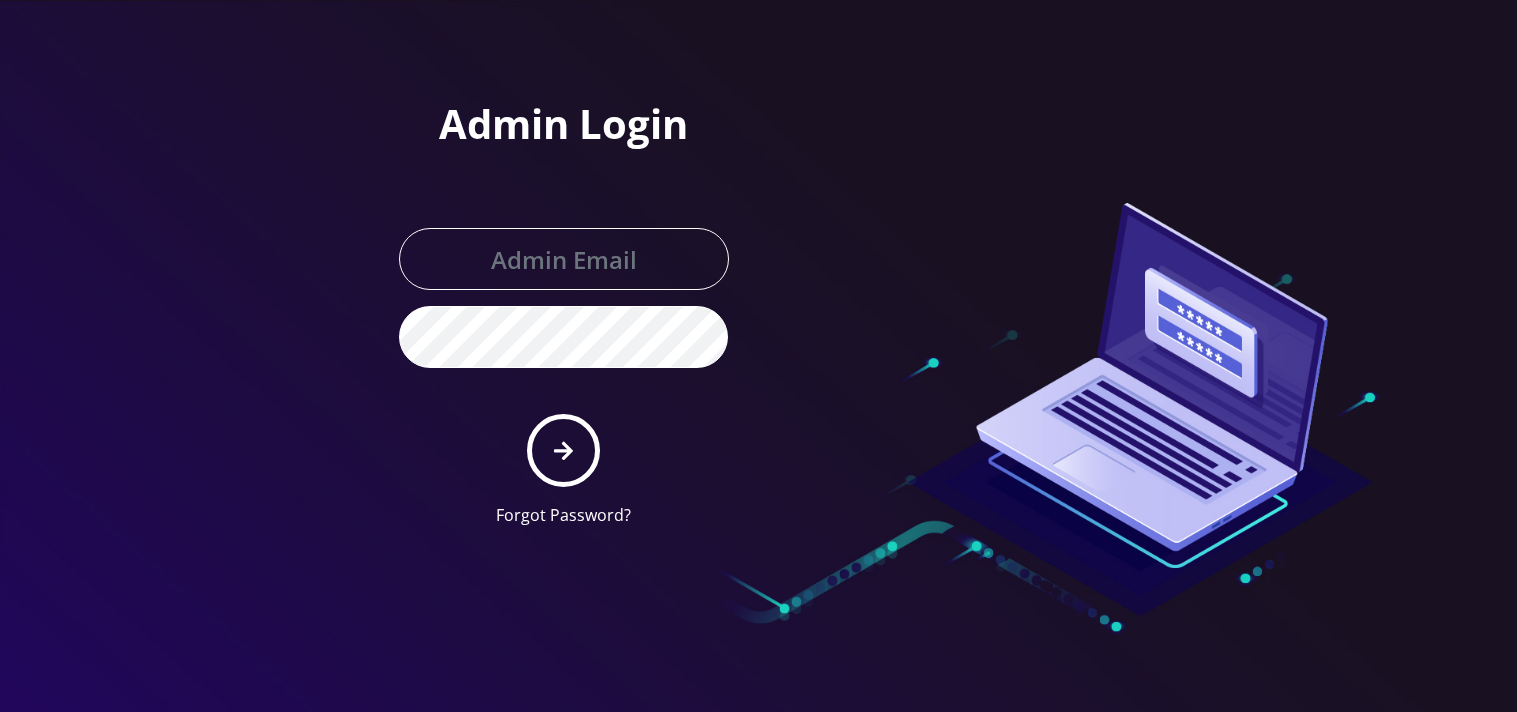 scroll, scrollTop: 0, scrollLeft: 0, axis: both 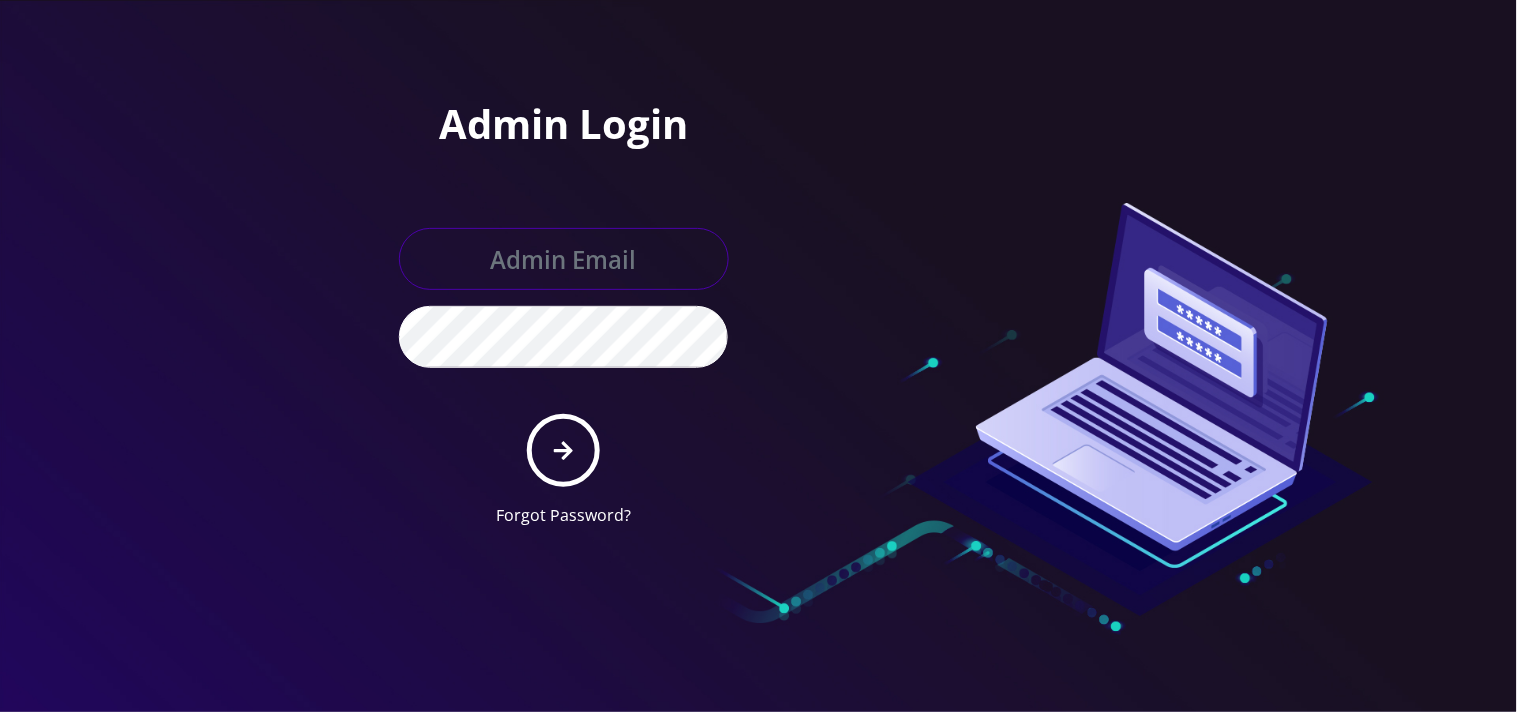 type on "[EMAIL]" 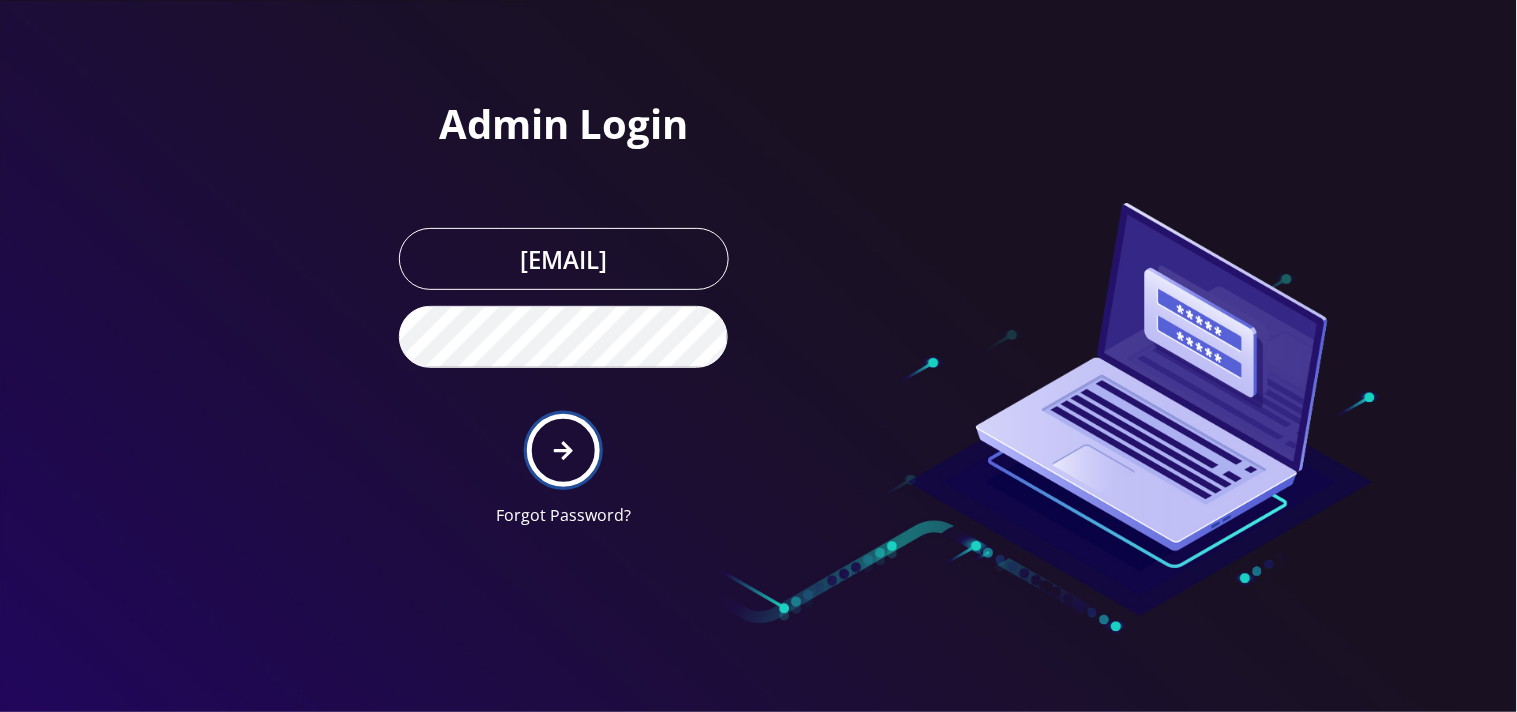 click at bounding box center [563, 450] 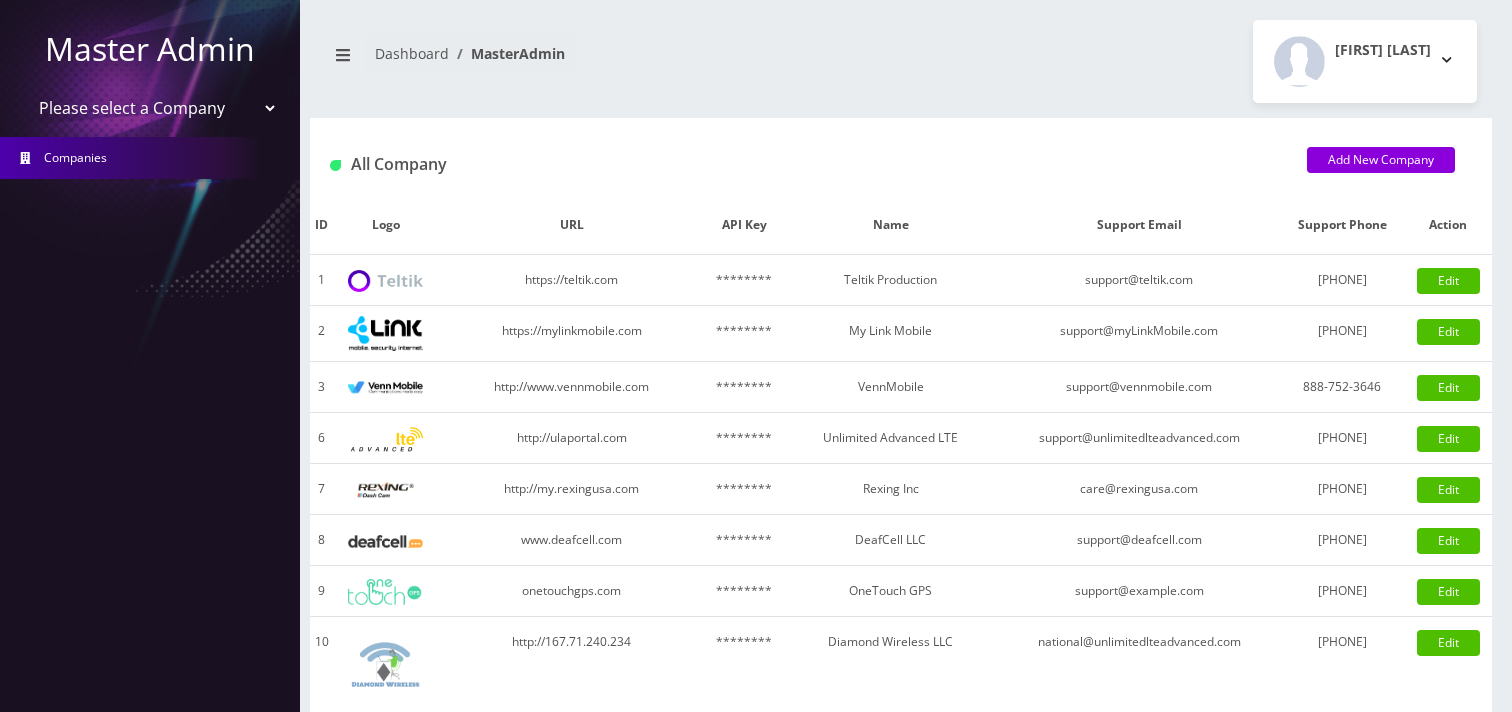 scroll, scrollTop: 0, scrollLeft: 0, axis: both 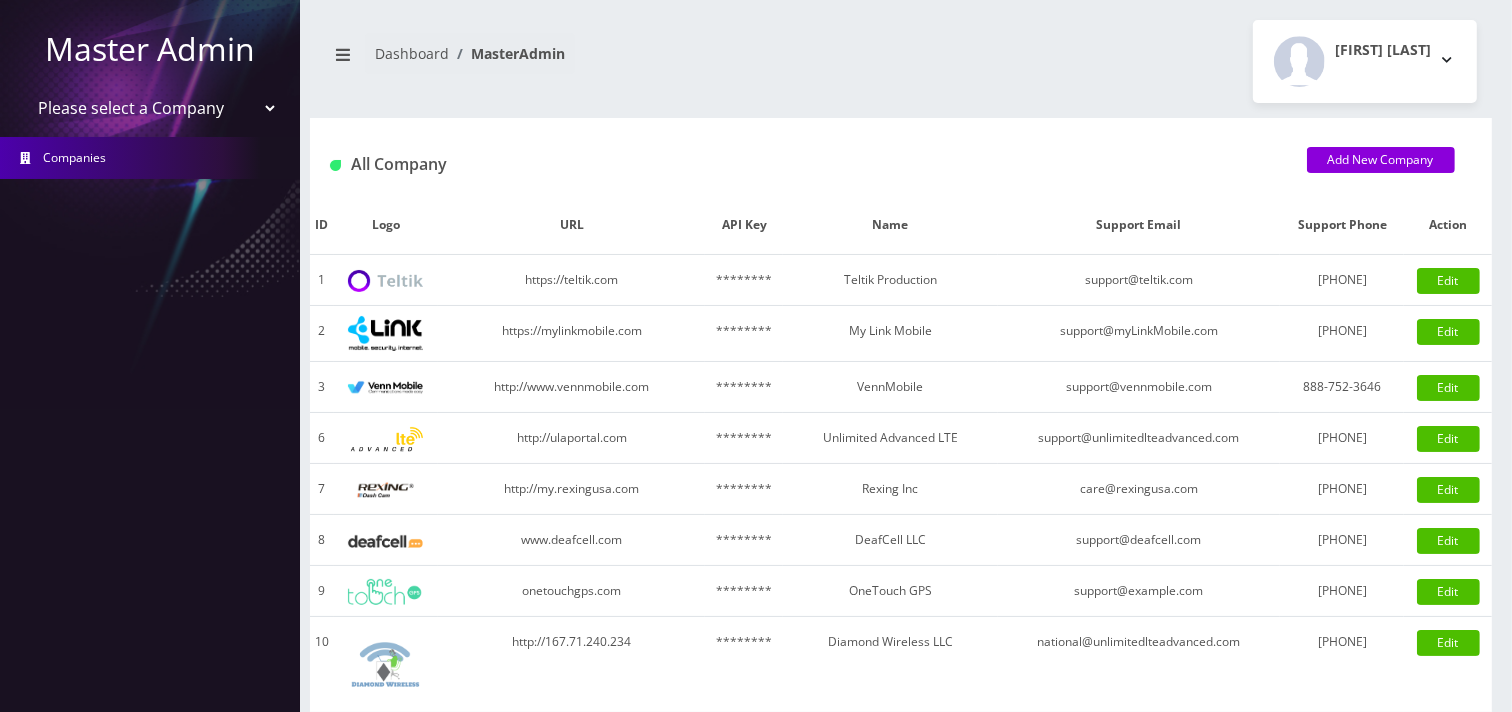 click on "Please select a Company
Teltik Production
My Link Mobile
VennMobile
Unlimited Advanced LTE
Rexing Inc
DeafCell LLC
OneTouch GPS
Diamond Wireless LLC
All Choice Connect
Amcest Corp
IoT
Shluchim Assist
ConnectED Mobile
Innovative Communications
Home Away Secure SIM Call" at bounding box center [150, 108] 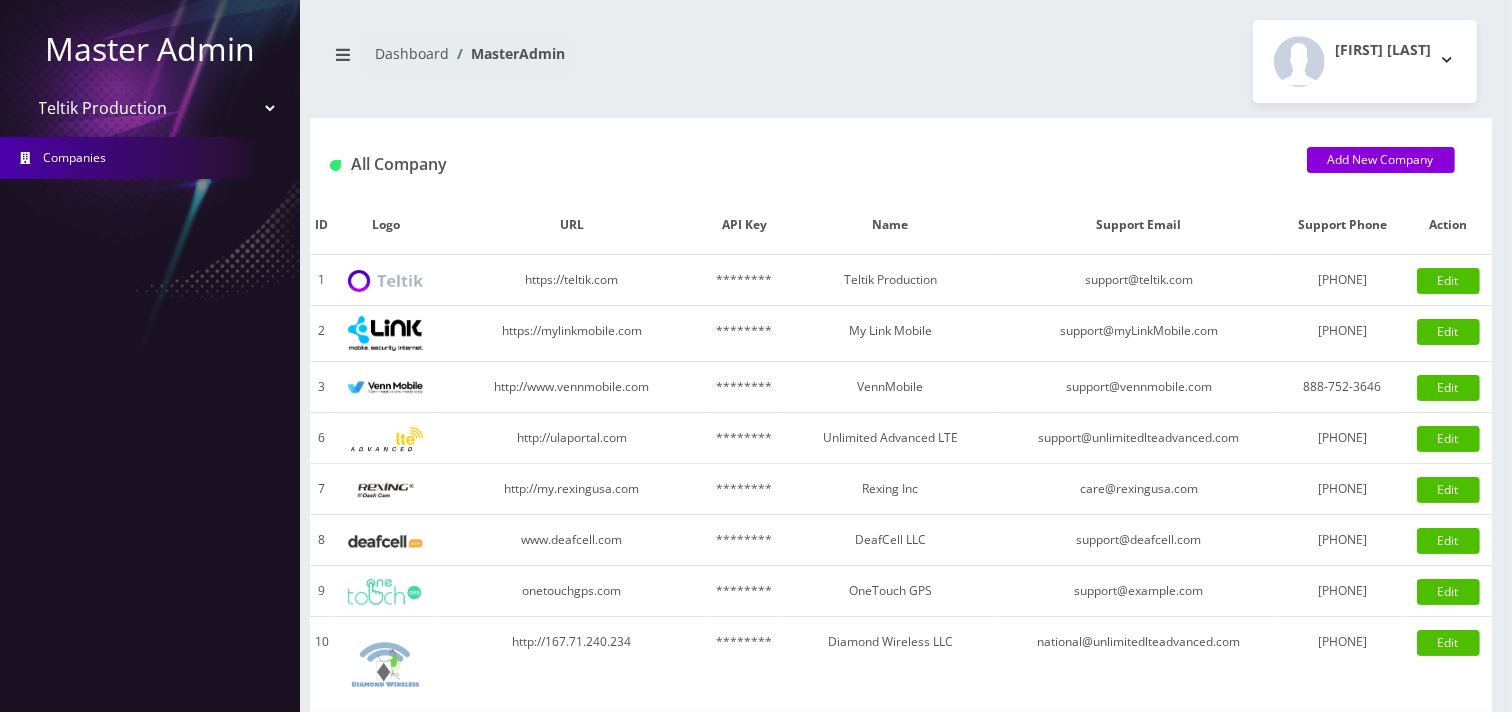 click on "Please select a Company
Teltik Production
My Link Mobile
VennMobile
Unlimited Advanced LTE
Rexing Inc
DeafCell LLC
OneTouch GPS
Diamond Wireless LLC
All Choice Connect
Amcest Corp
IoT
Shluchim Assist
ConnectED Mobile
Innovative Communications
Home Away Secure SIM Call" at bounding box center (150, 108) 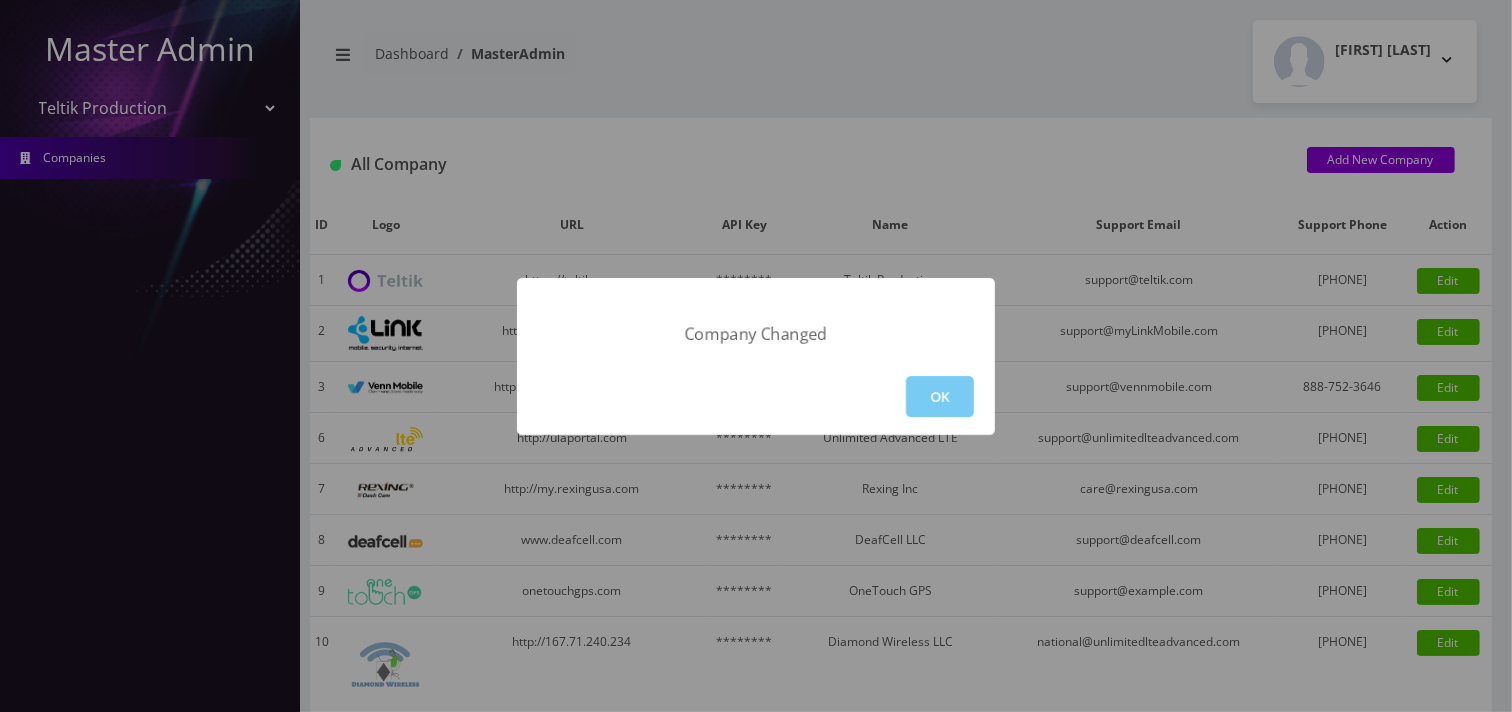 click on "OK" at bounding box center [940, 396] 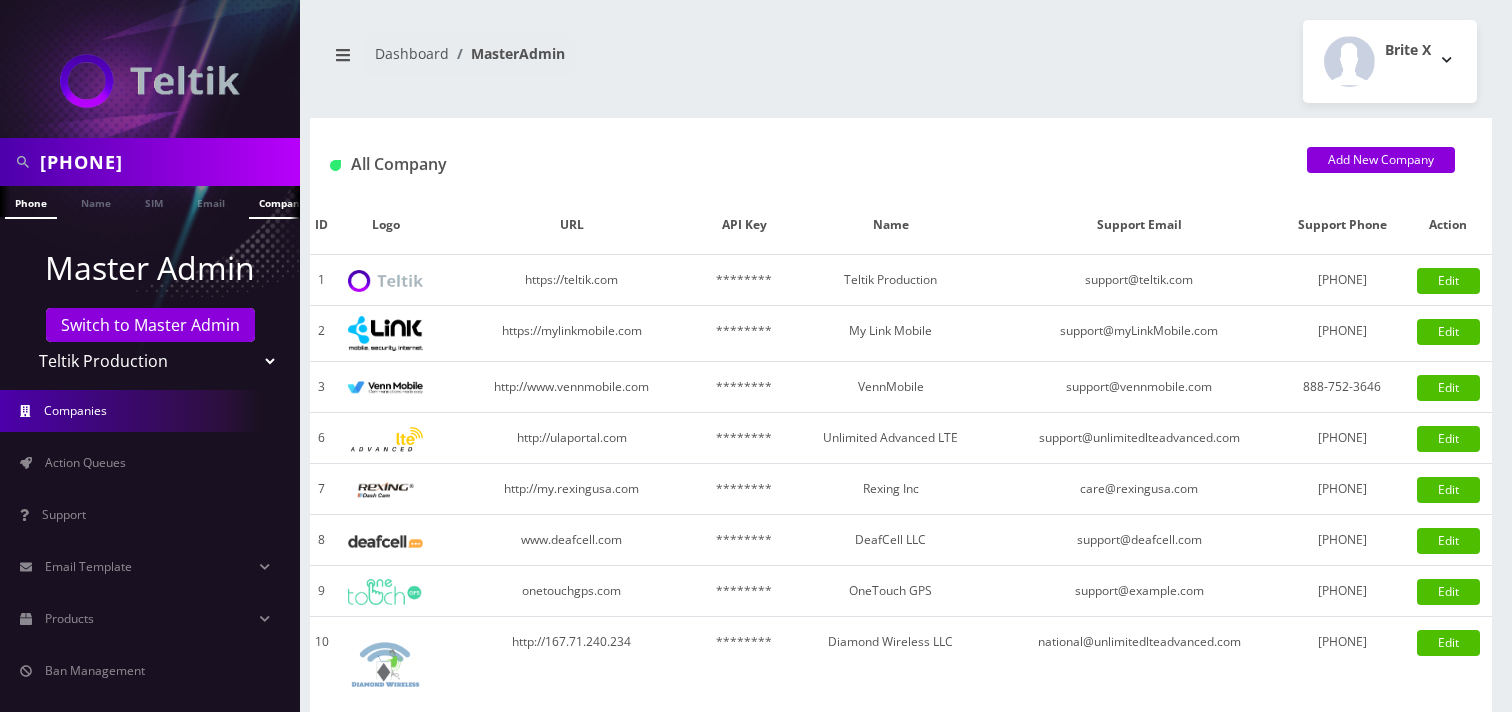 scroll, scrollTop: 0, scrollLeft: 0, axis: both 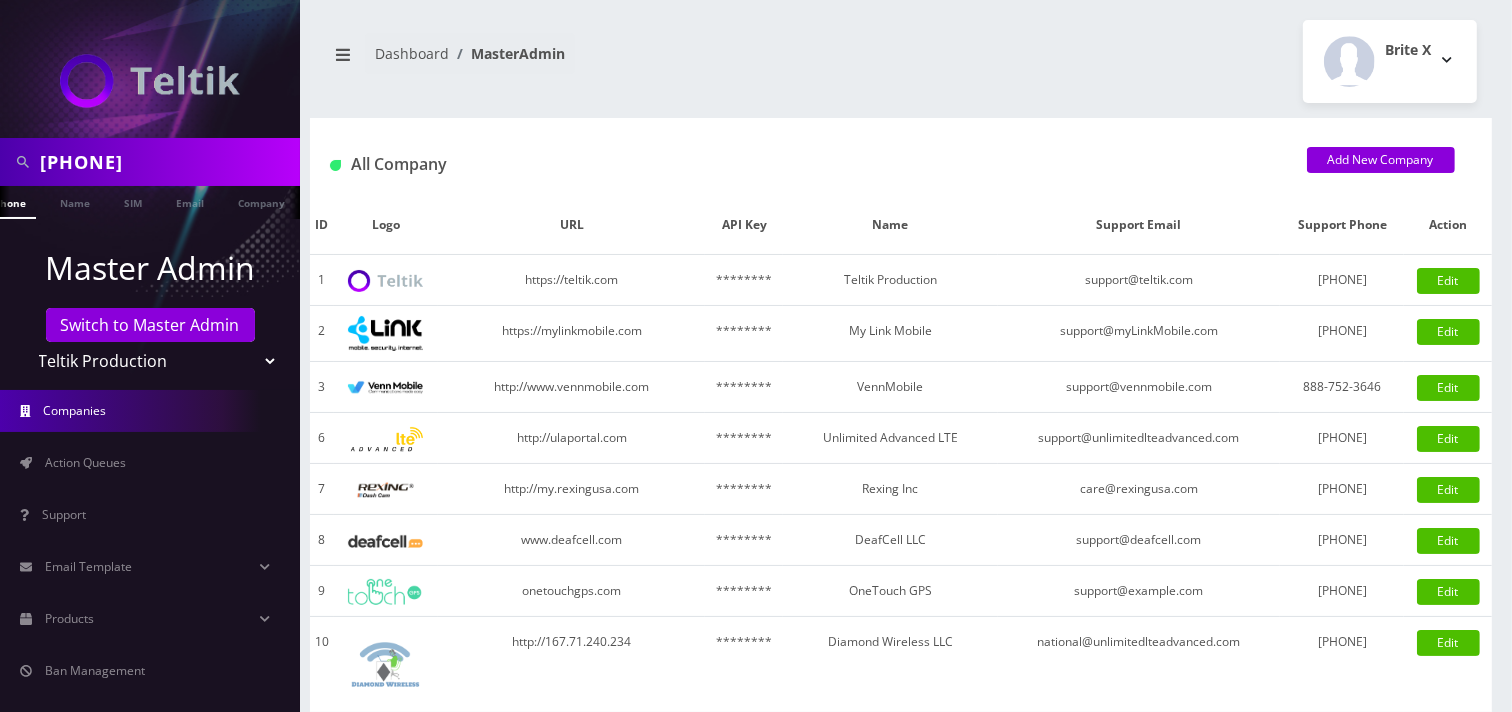 click on "[PHONE]" at bounding box center [167, 162] 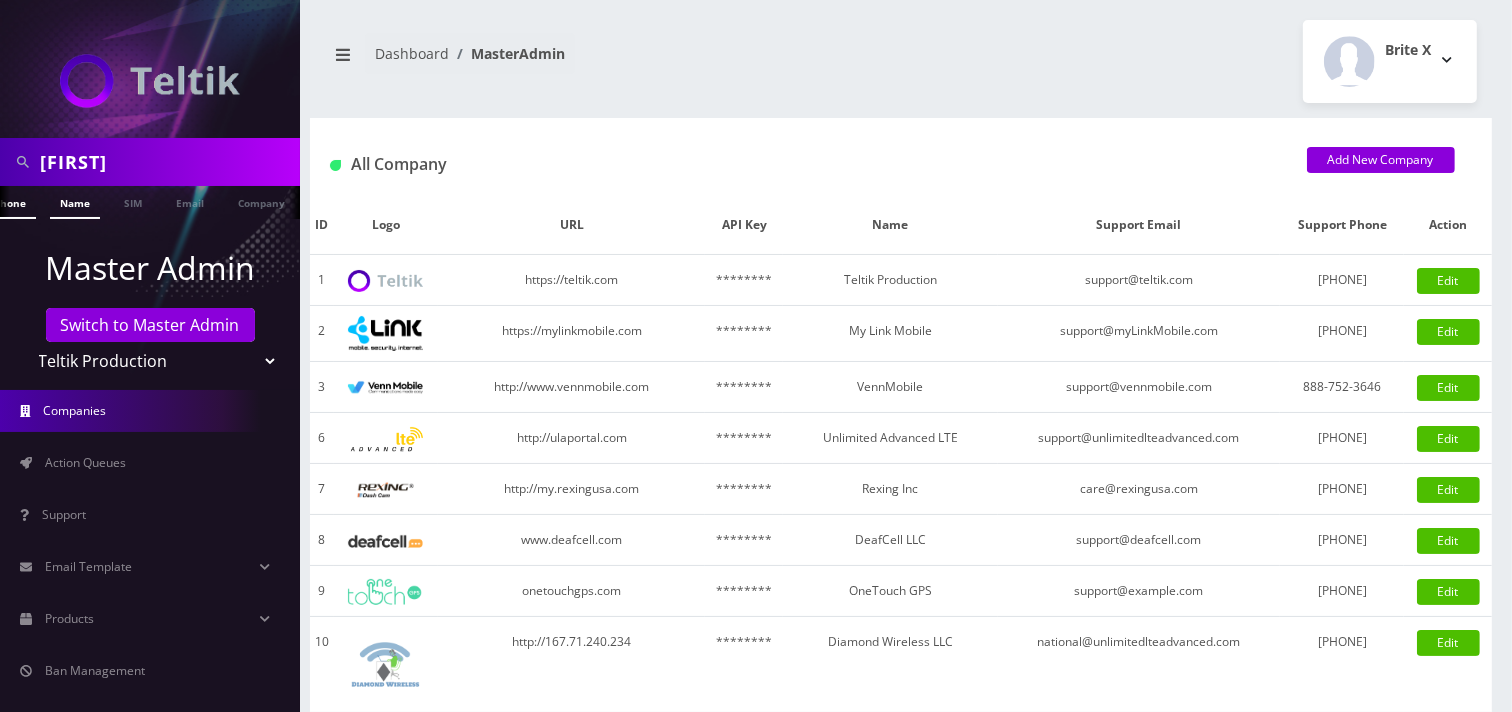 type on "tom" 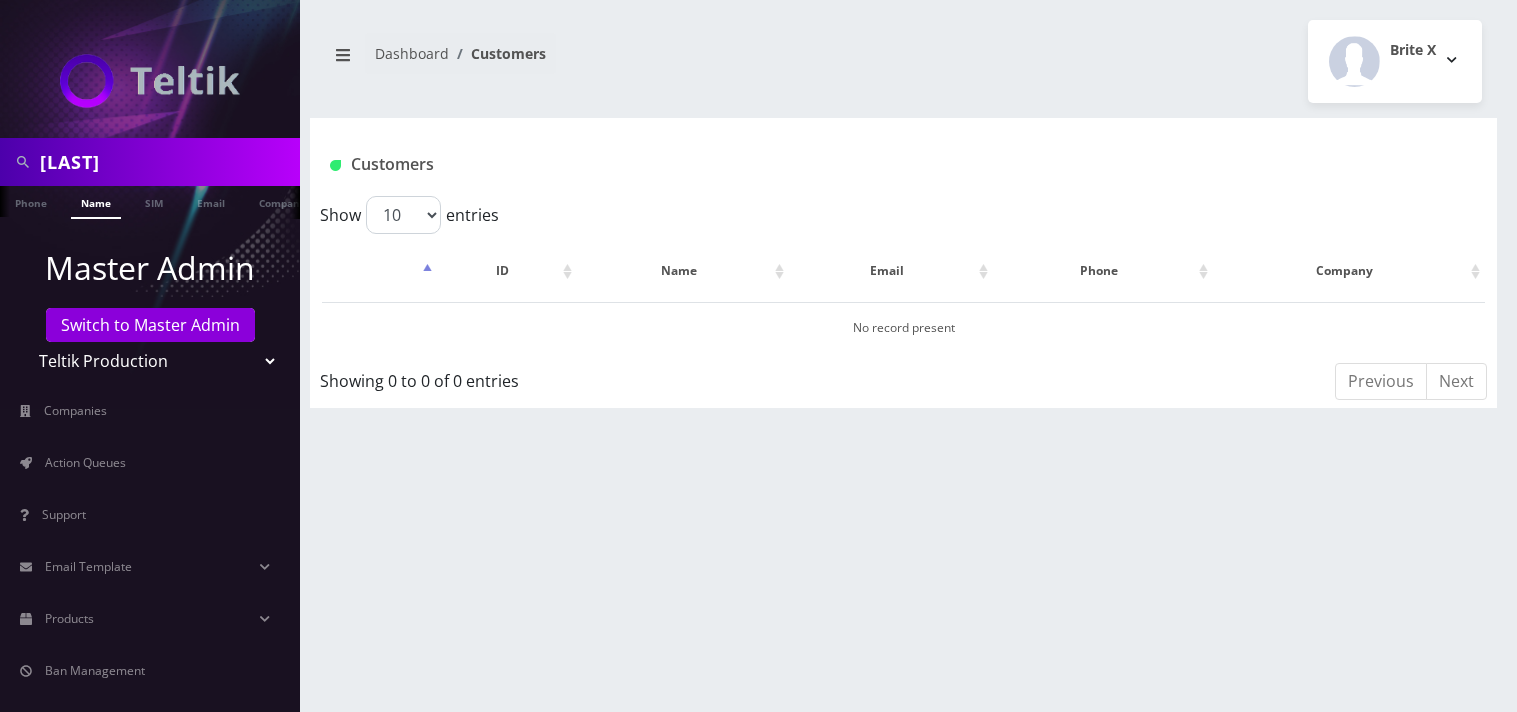 scroll, scrollTop: 0, scrollLeft: 0, axis: both 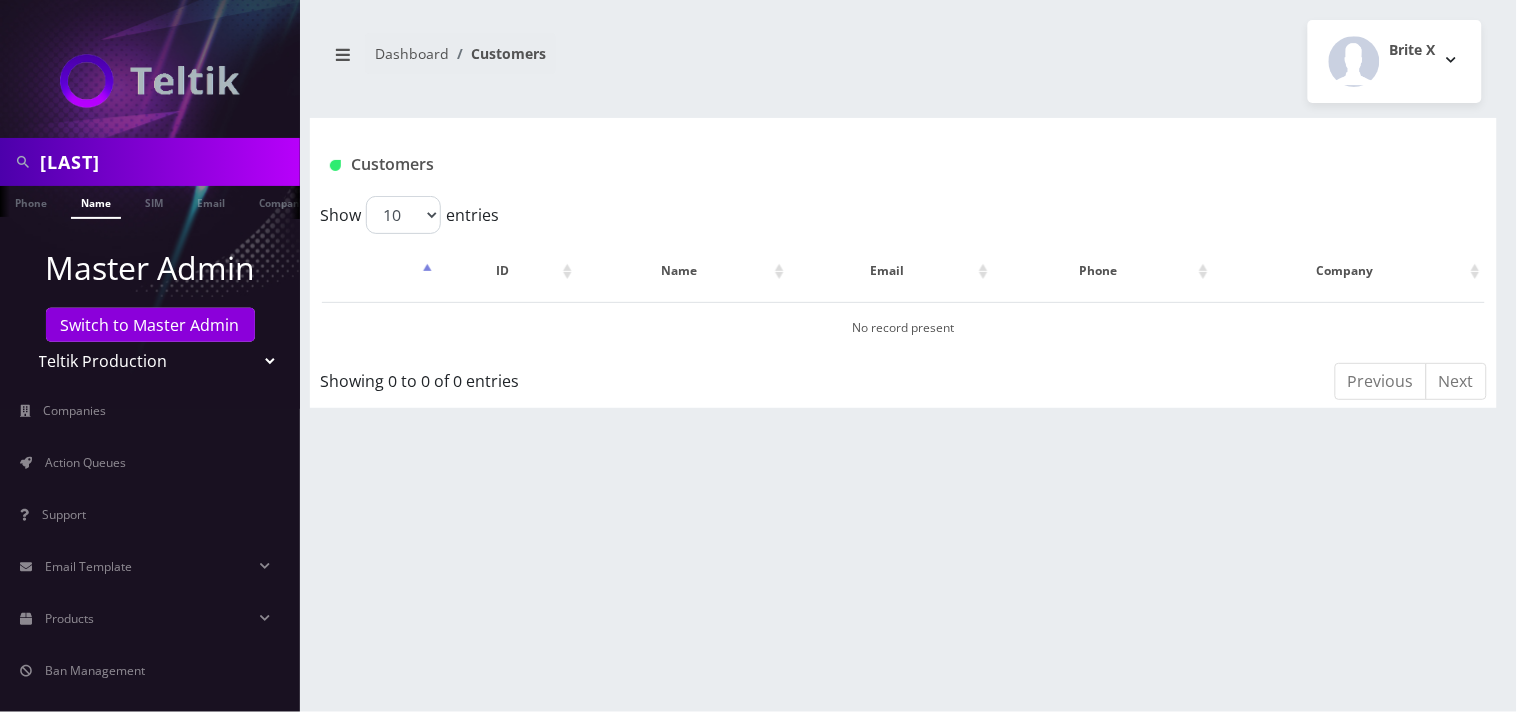 click on "tom" at bounding box center (167, 162) 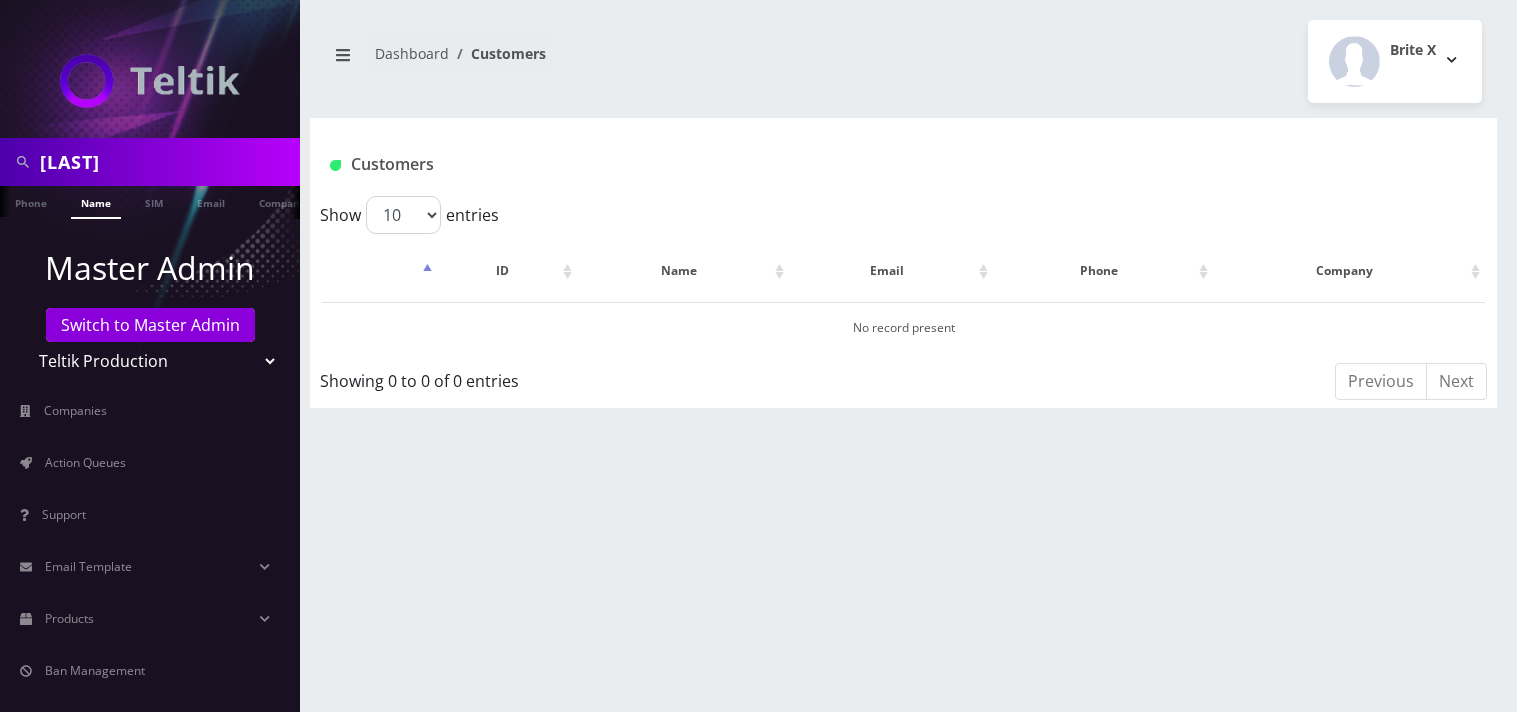 scroll, scrollTop: 0, scrollLeft: 0, axis: both 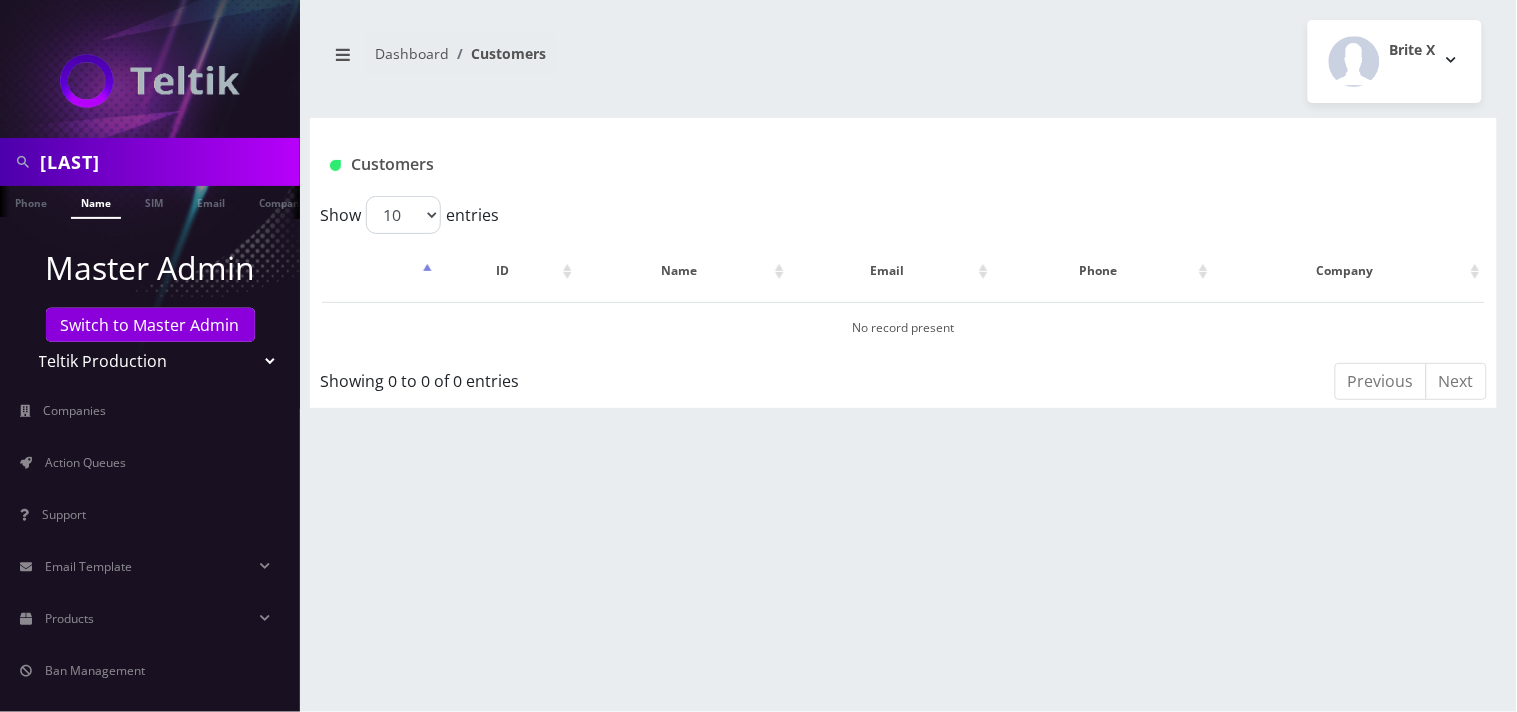 click on "daniels" at bounding box center [167, 162] 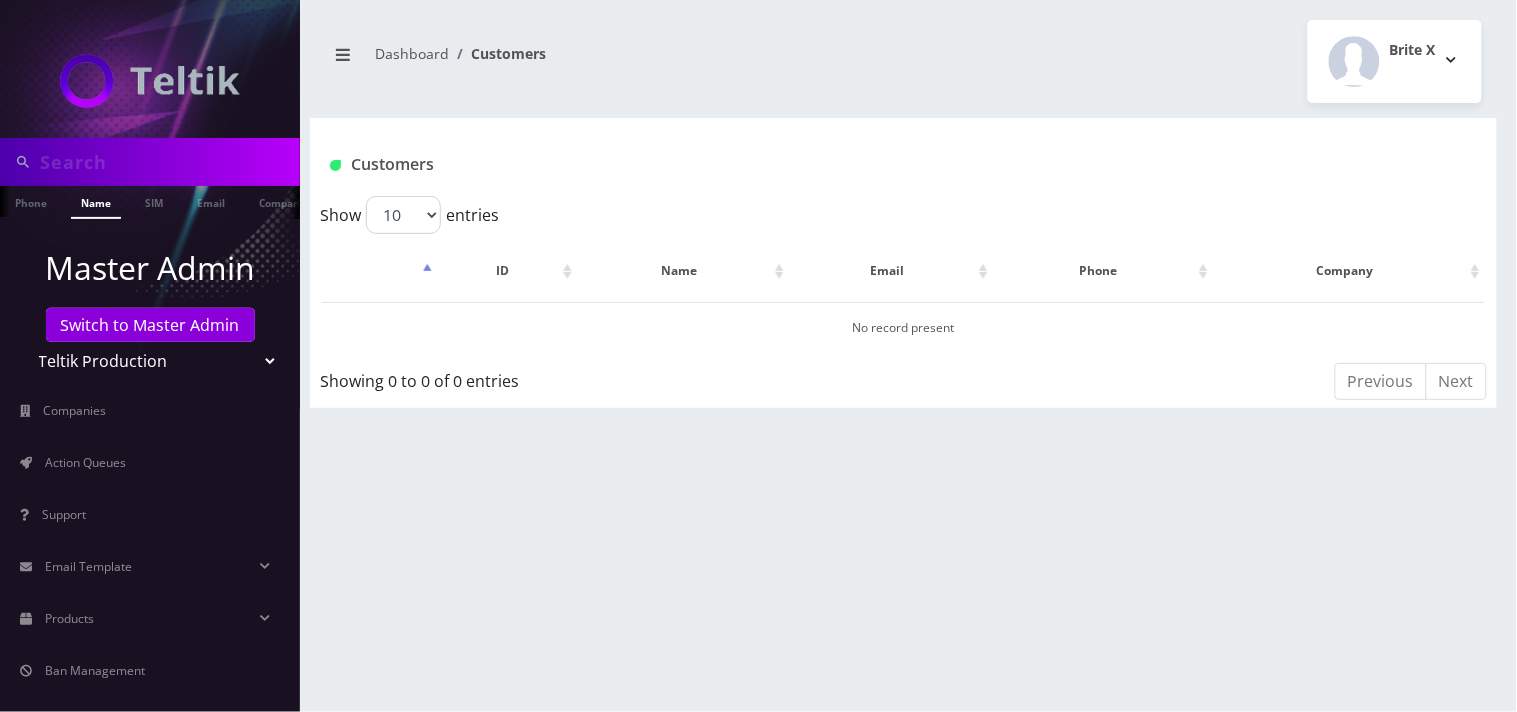 click at bounding box center [167, 162] 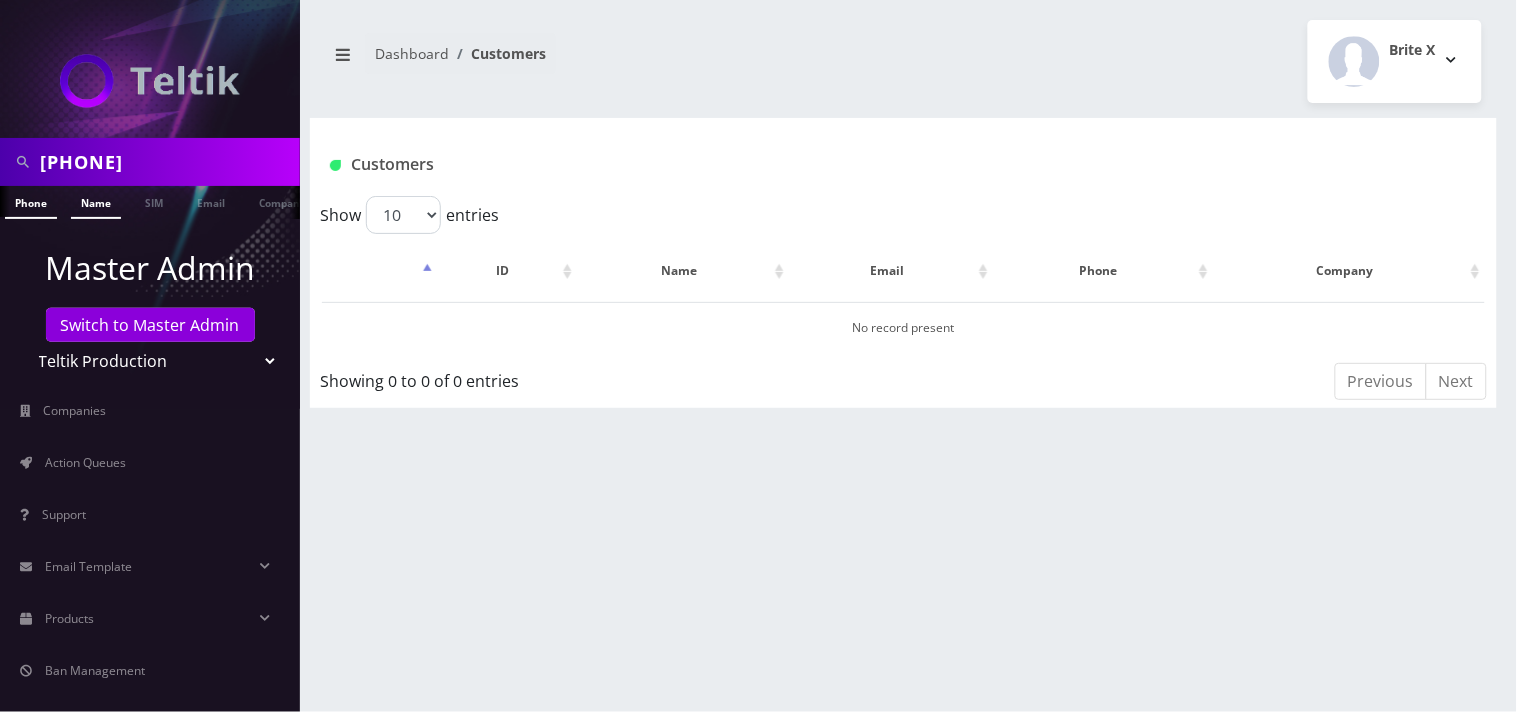 type on "16024918849" 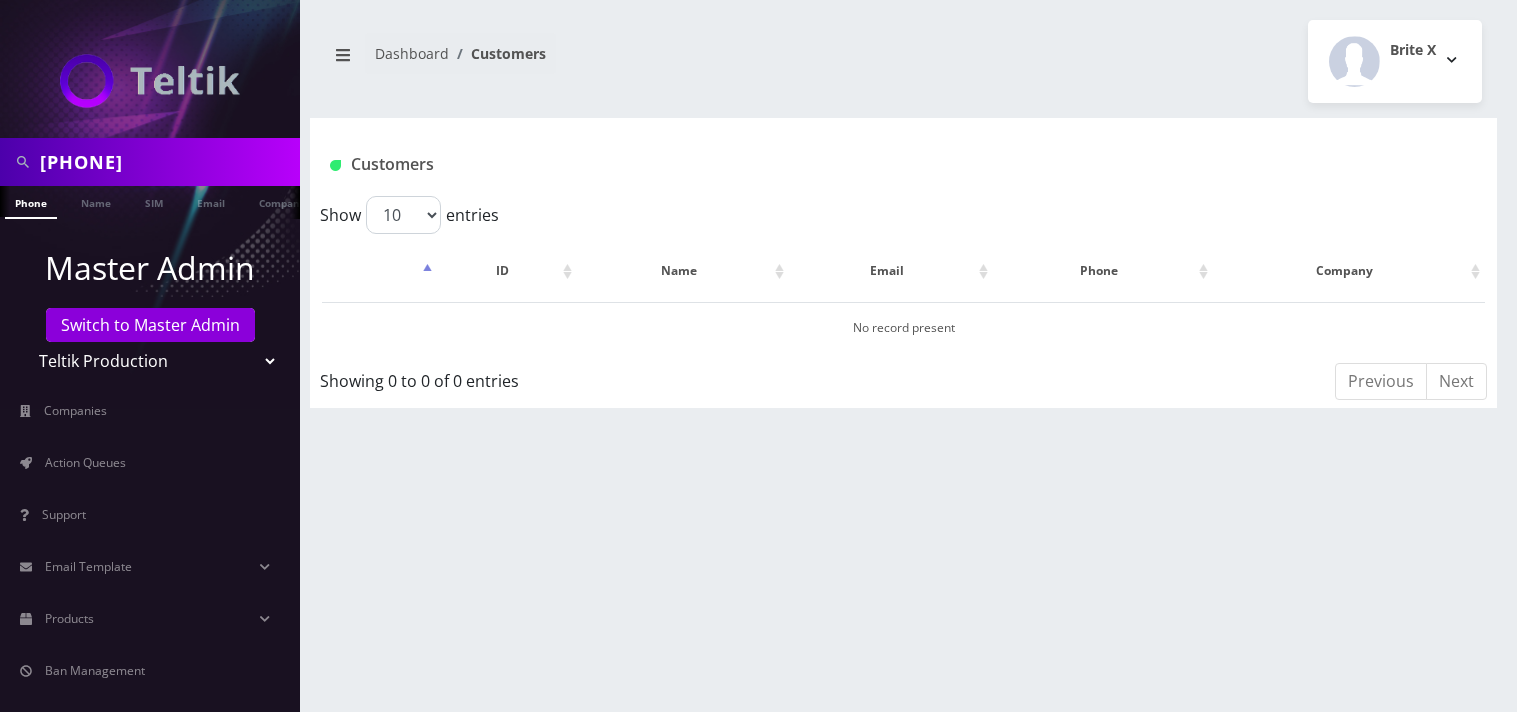 scroll, scrollTop: 0, scrollLeft: 0, axis: both 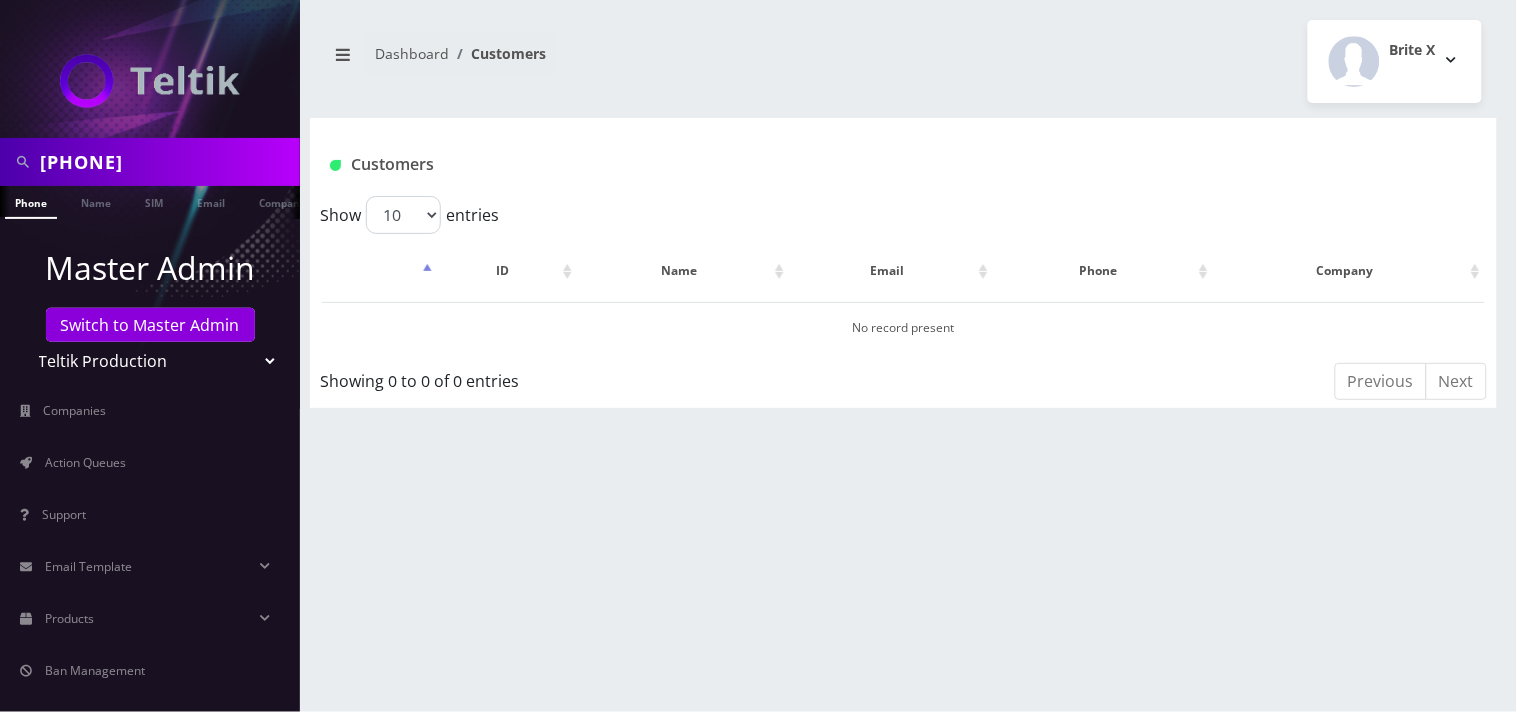 drag, startPoint x: 47, startPoint y: 164, endPoint x: 96, endPoint y: 168, distance: 49.162994 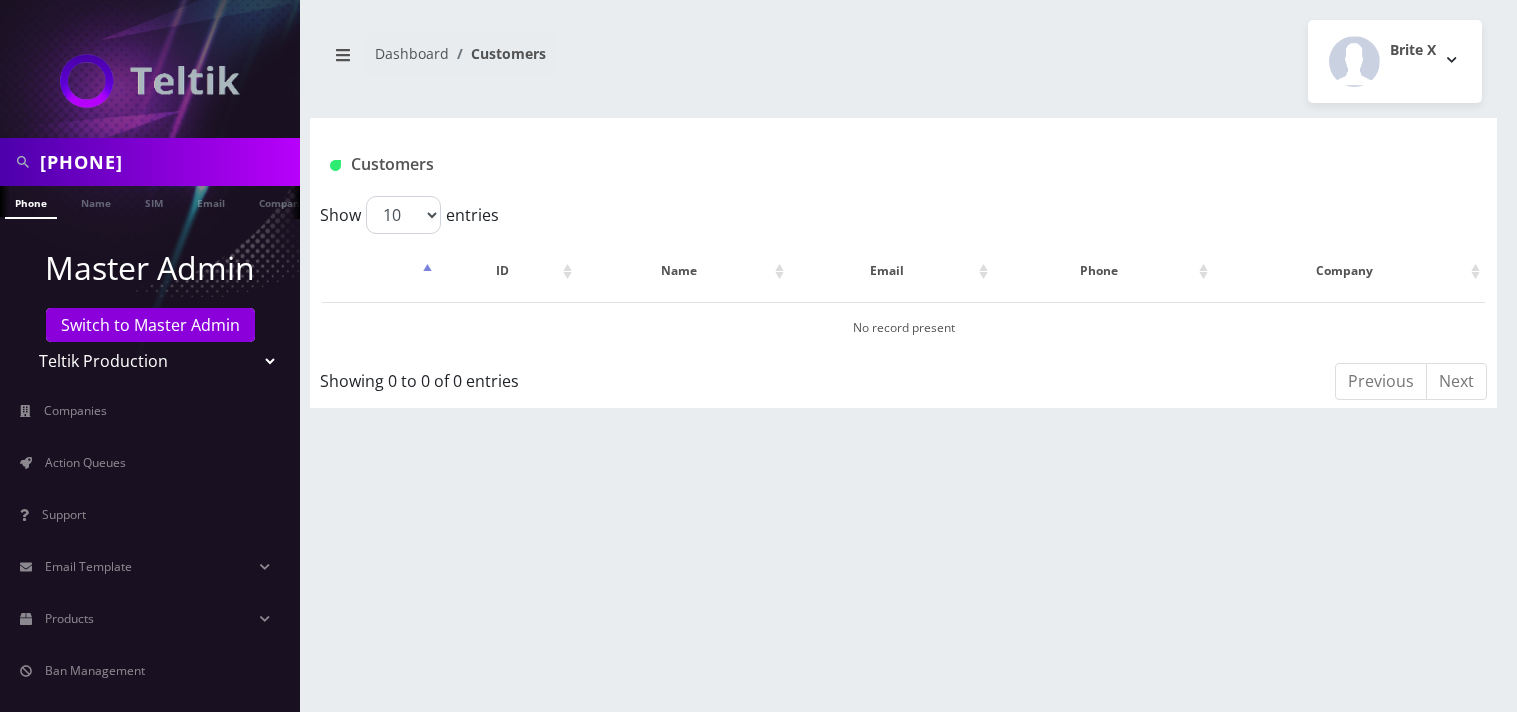 scroll, scrollTop: 0, scrollLeft: 0, axis: both 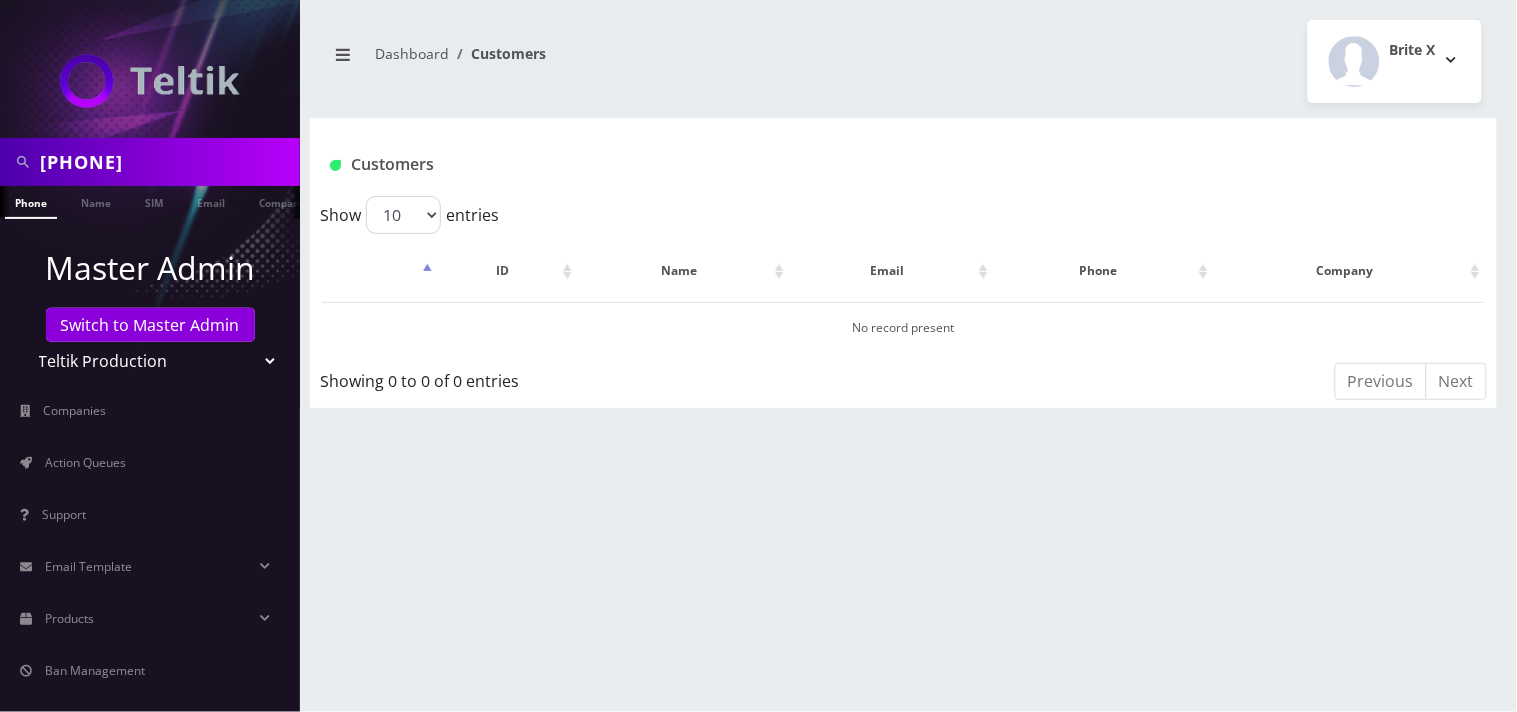 click at bounding box center [150, 81] 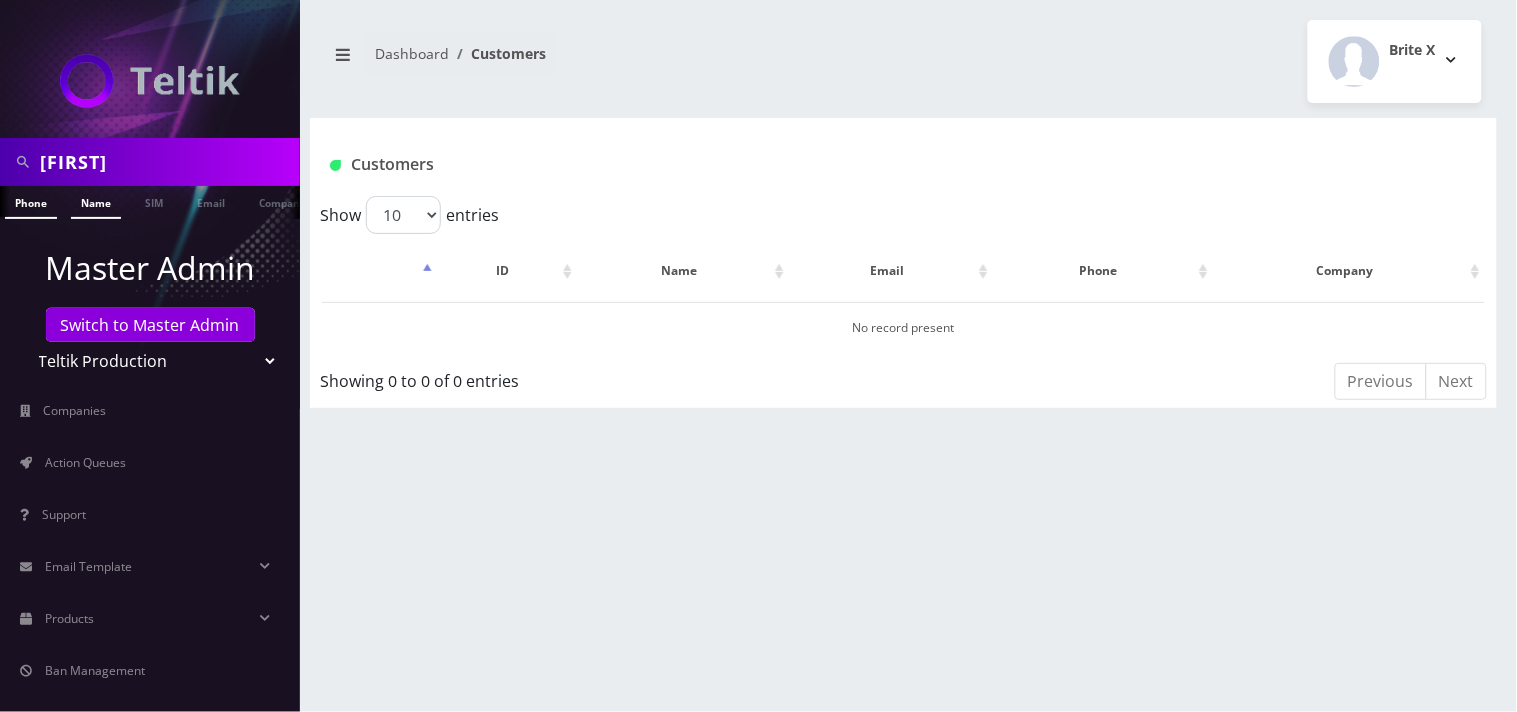 type on "[FIRST]" 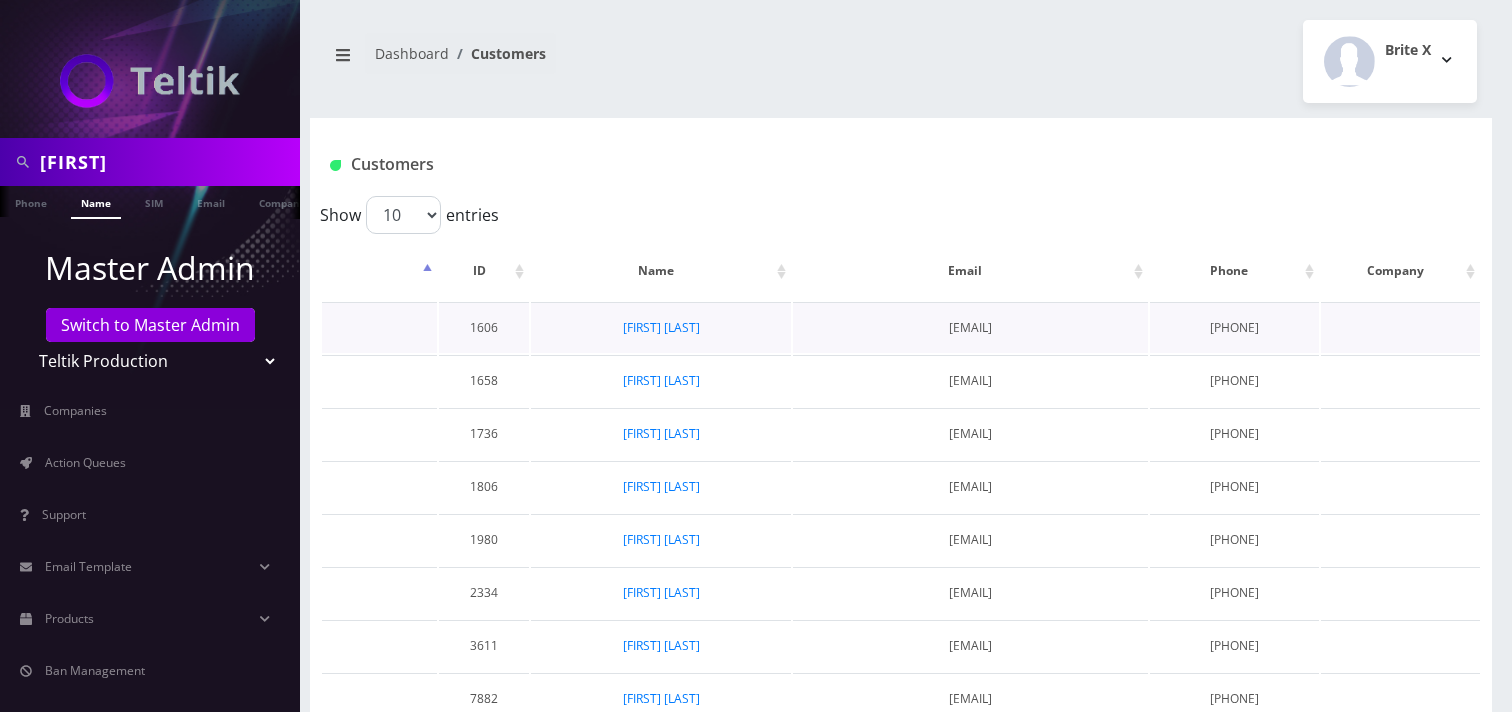 scroll, scrollTop: 0, scrollLeft: 0, axis: both 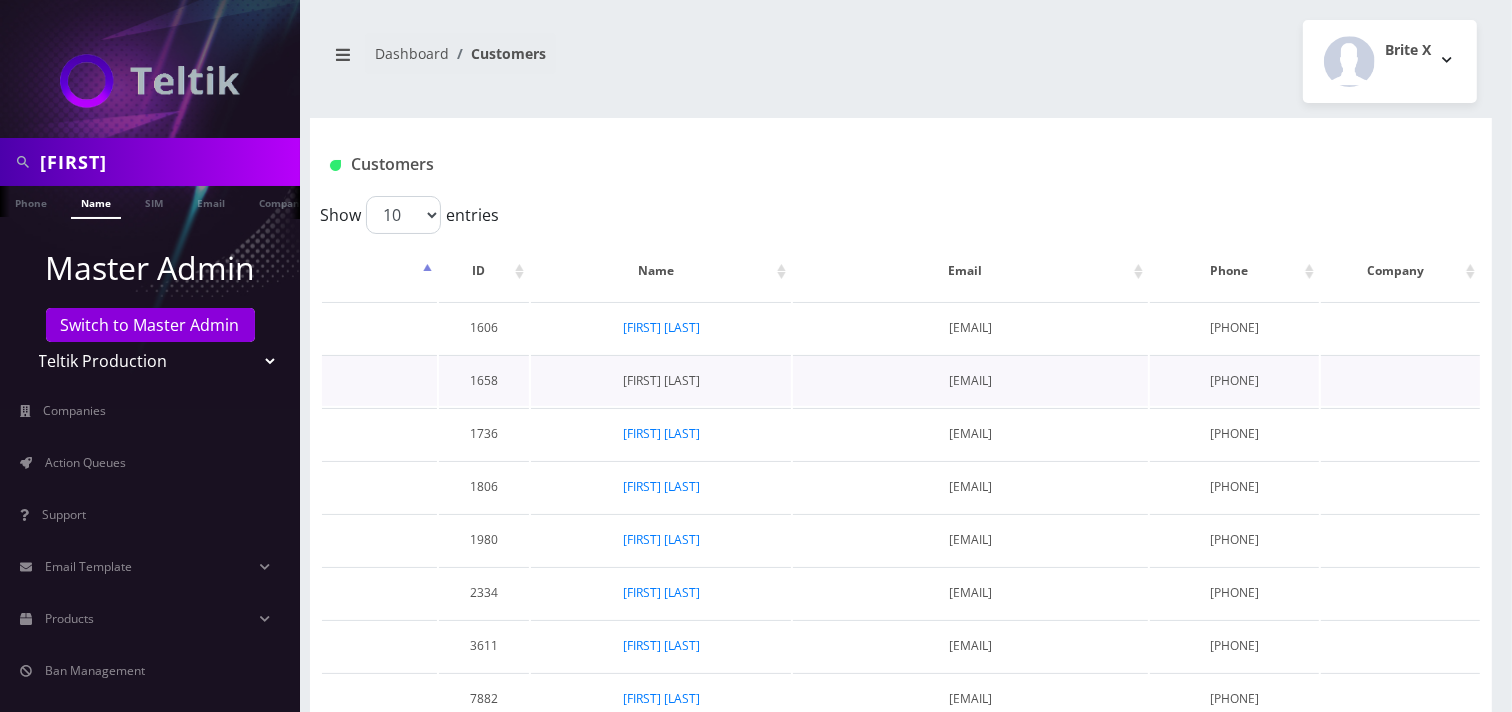 click on "[FIRST] [LAST]" at bounding box center (661, 380) 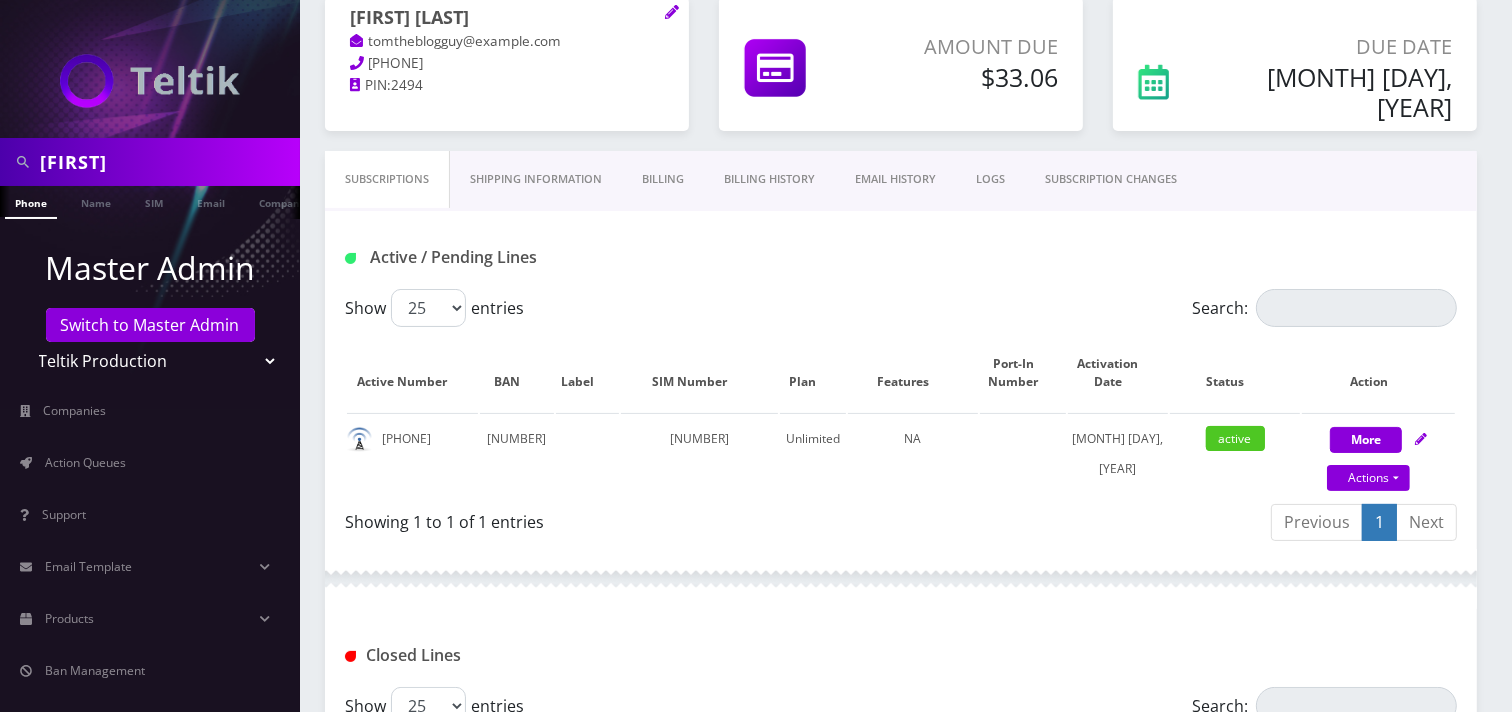 scroll, scrollTop: 111, scrollLeft: 0, axis: vertical 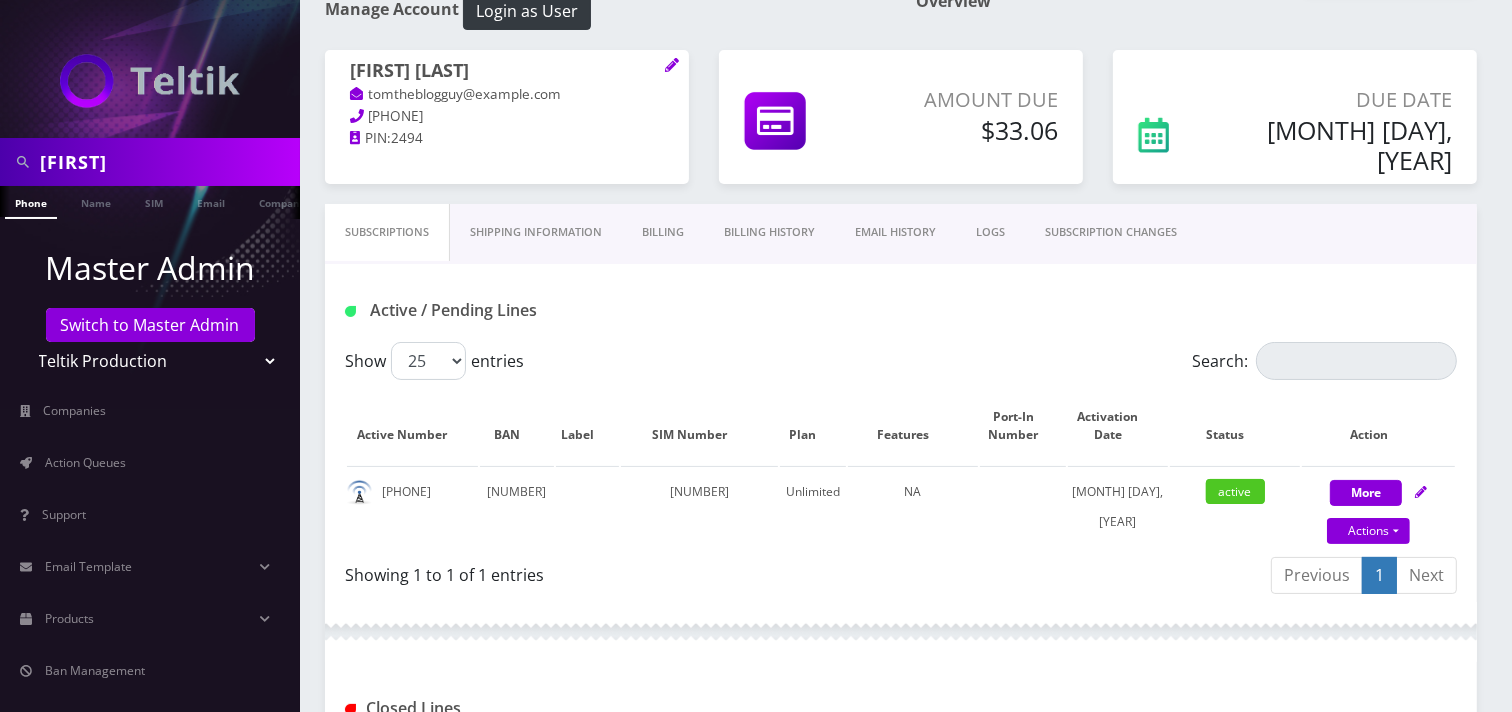 click on "Billing History" at bounding box center [769, 232] 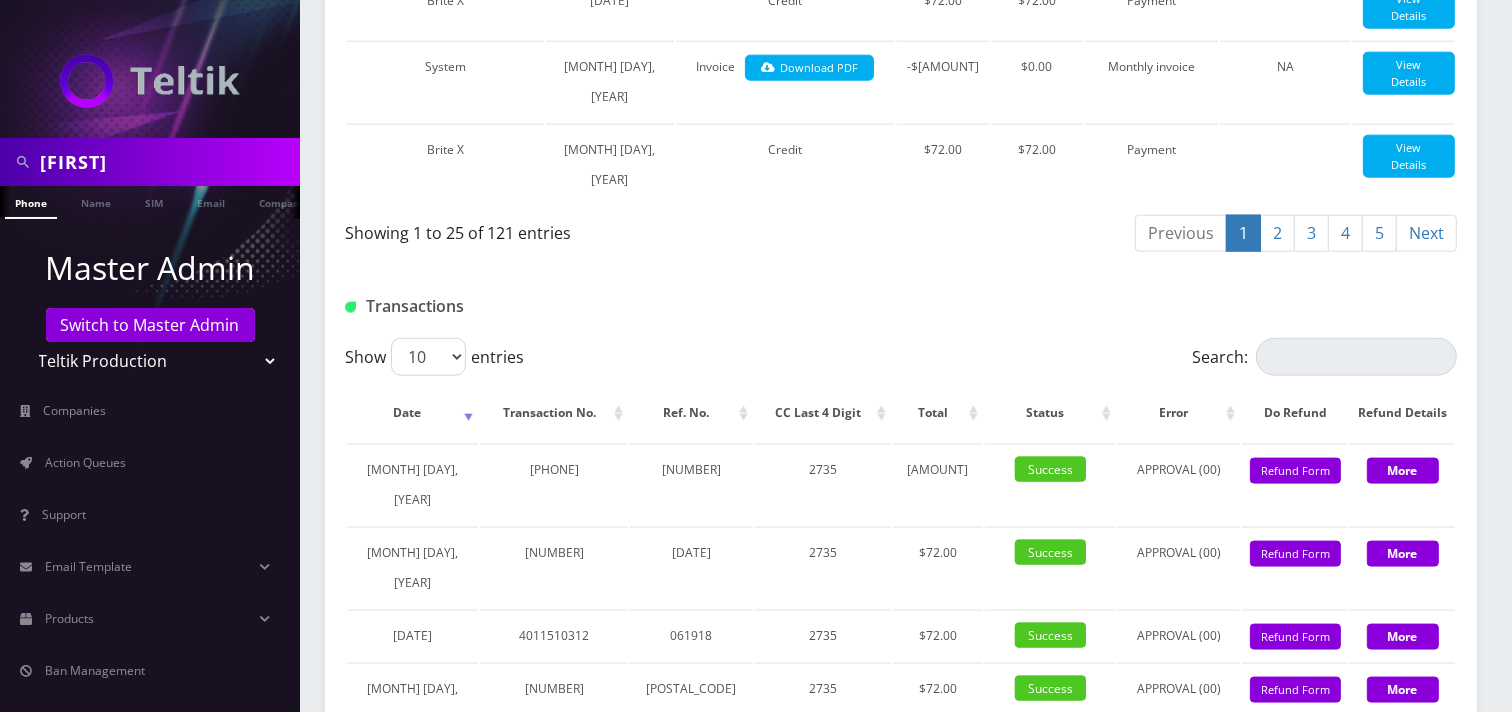 scroll, scrollTop: 2222, scrollLeft: 0, axis: vertical 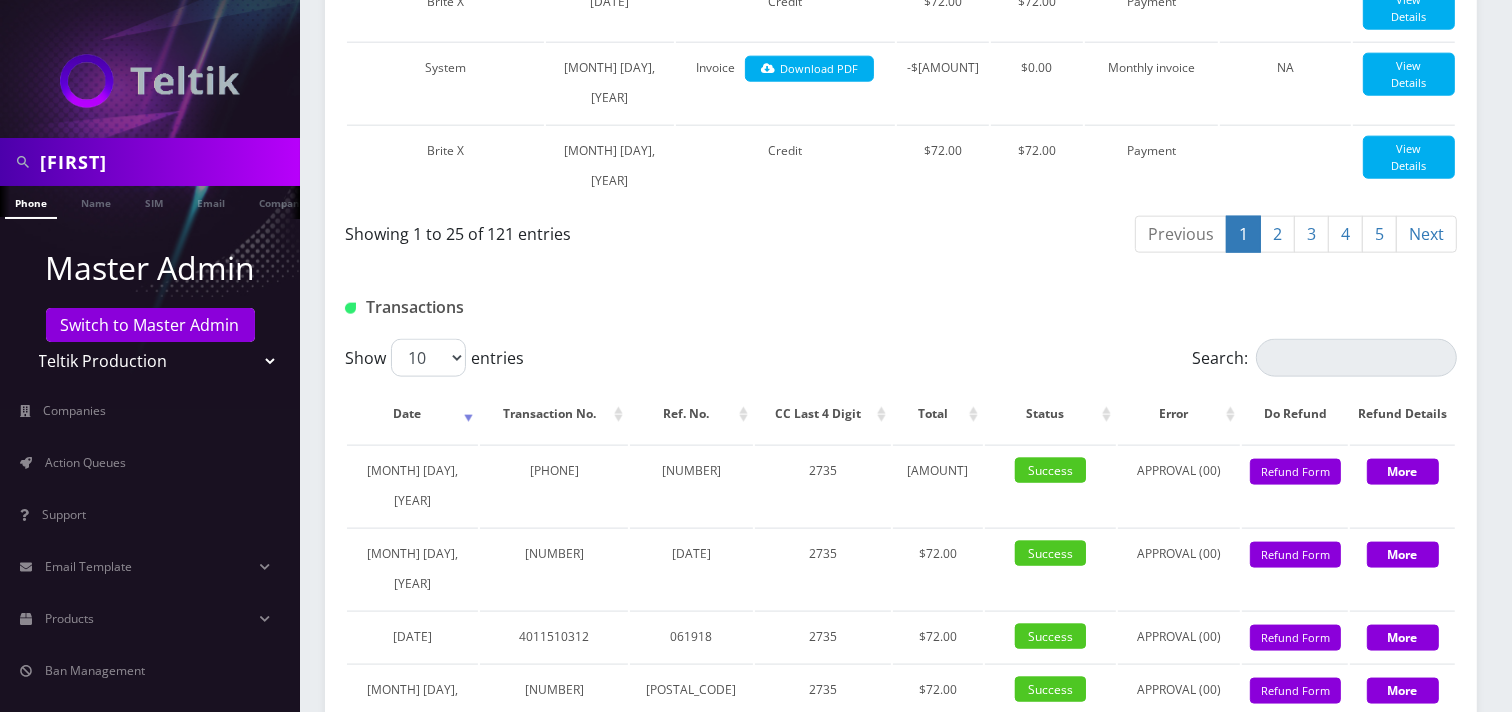 click on "[FIRST]" at bounding box center (167, 162) 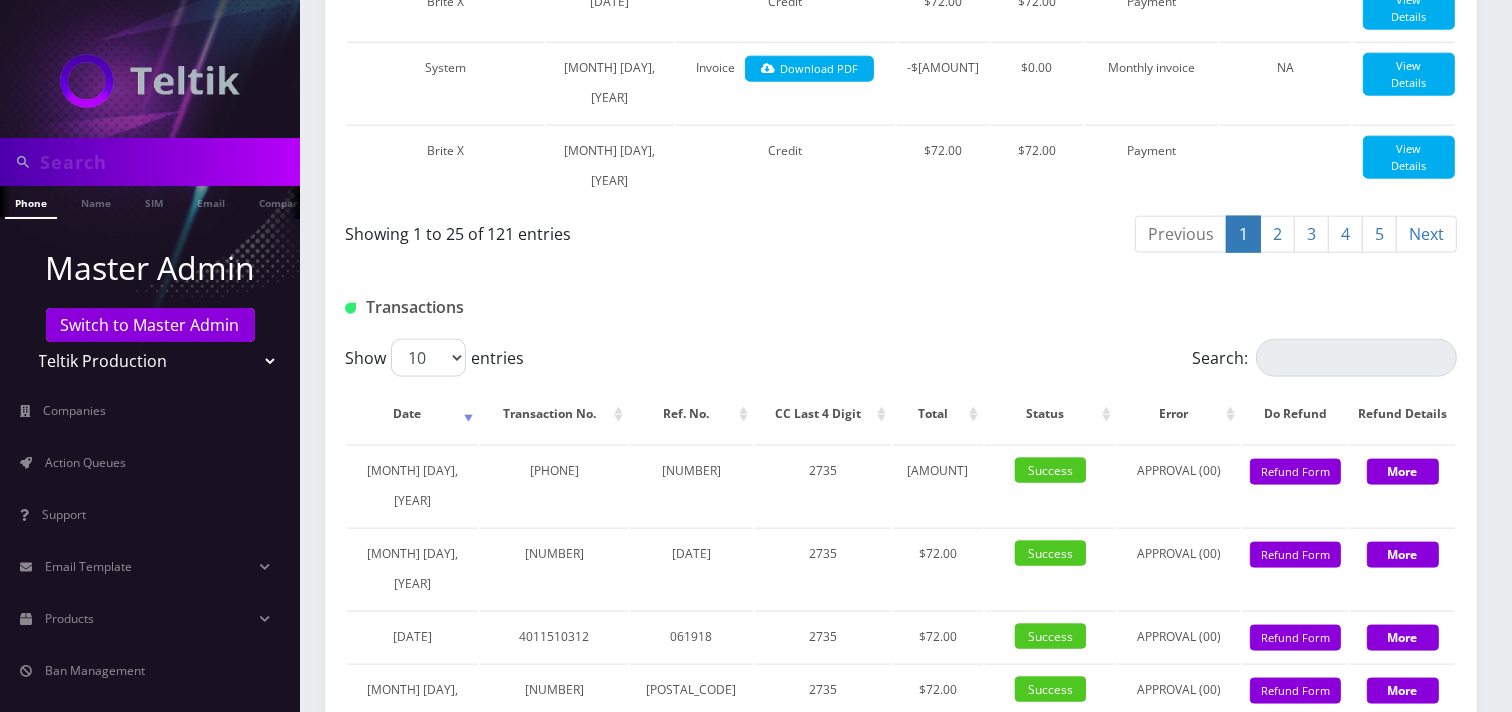 click at bounding box center [167, 162] 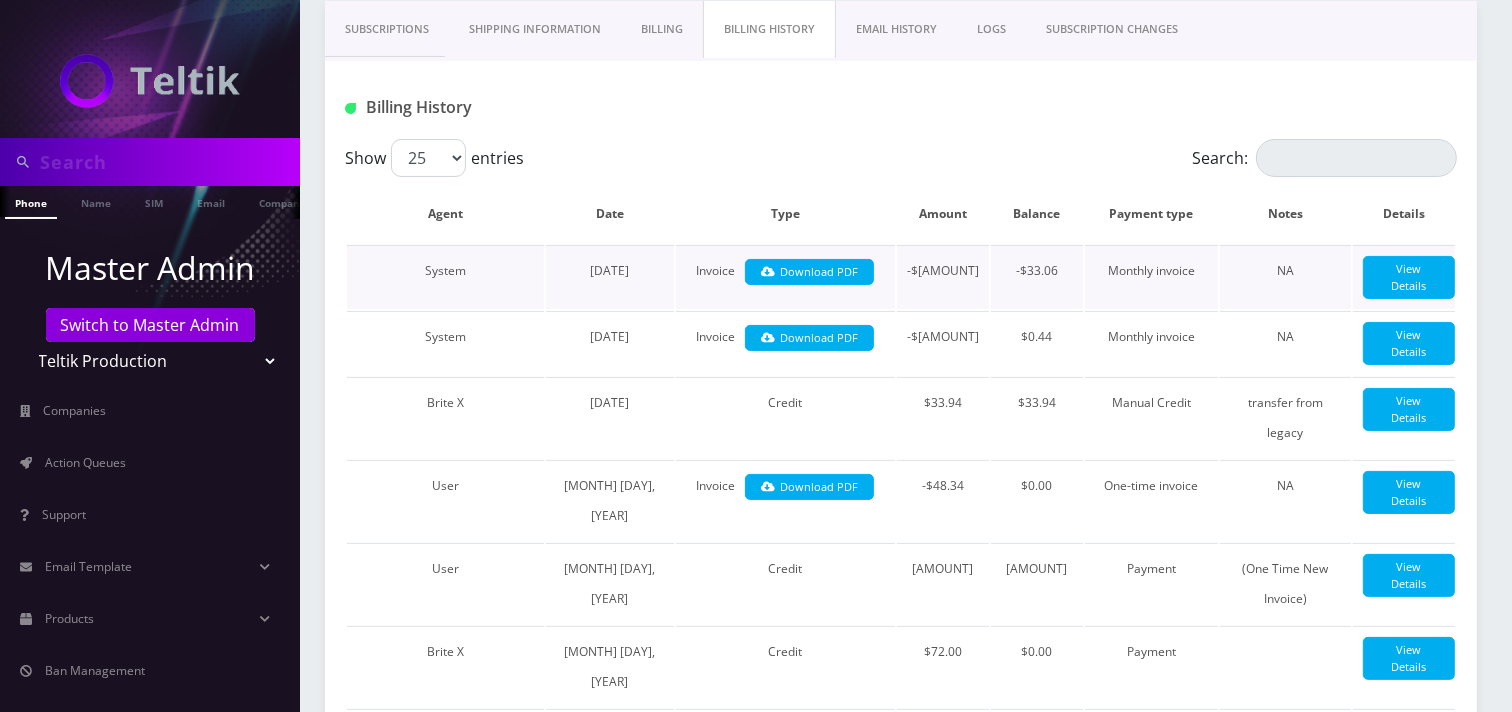 scroll, scrollTop: 111, scrollLeft: 0, axis: vertical 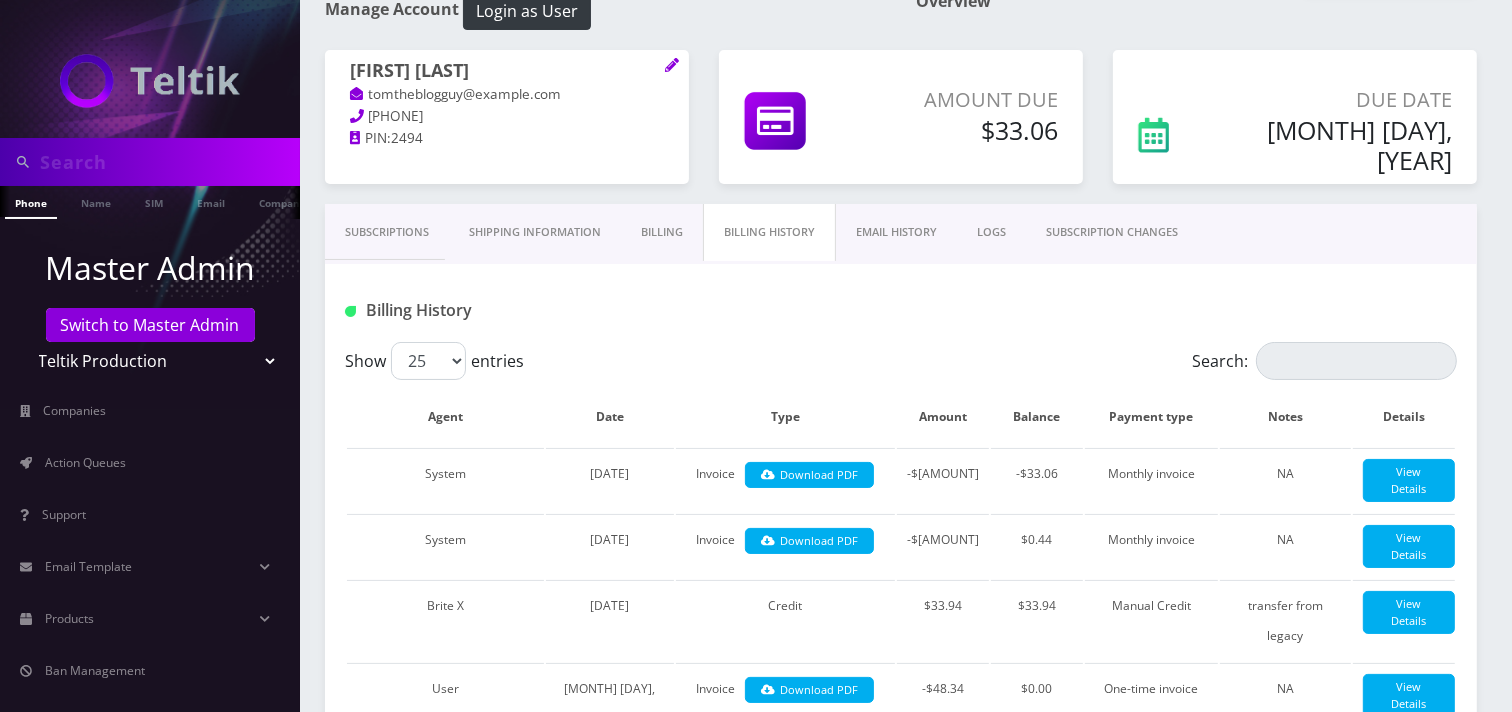 type 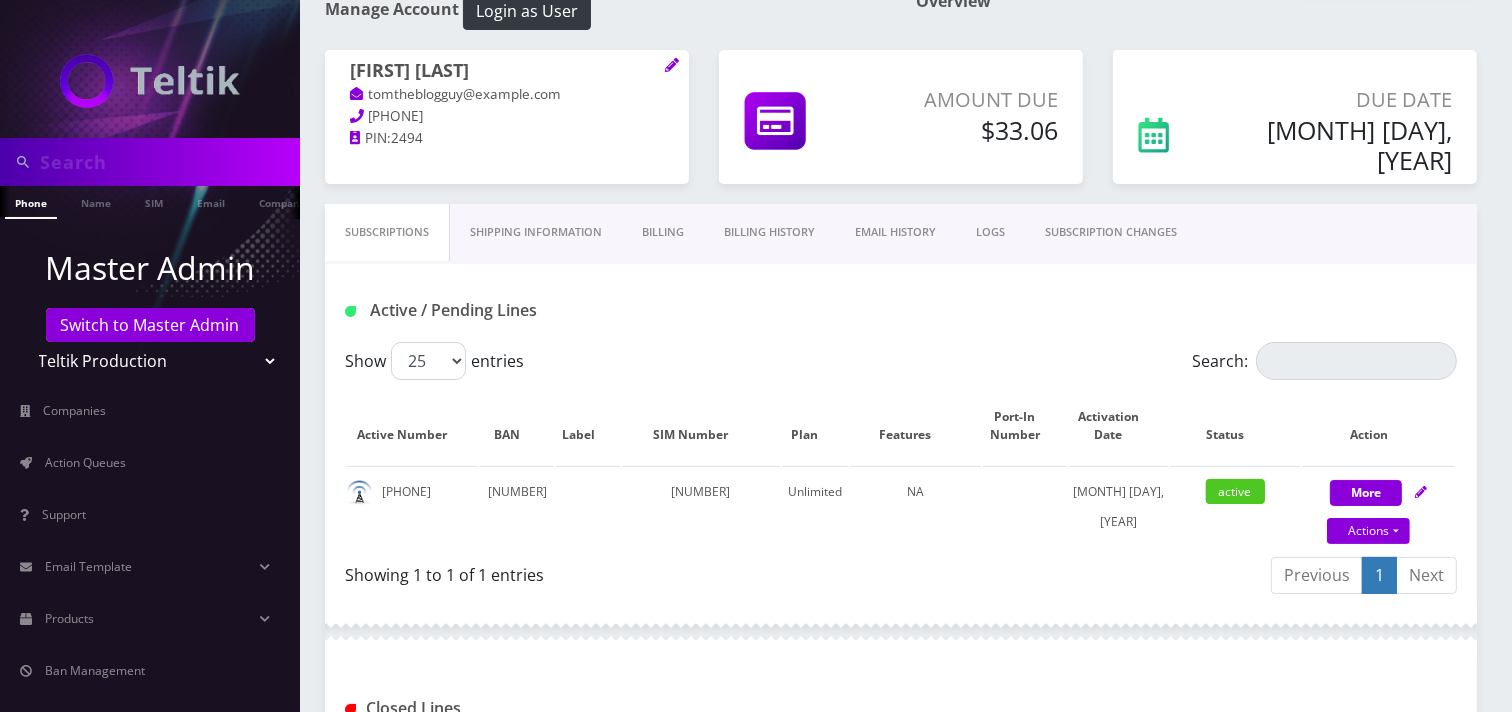 click on "Subscriptions" at bounding box center [387, 232] 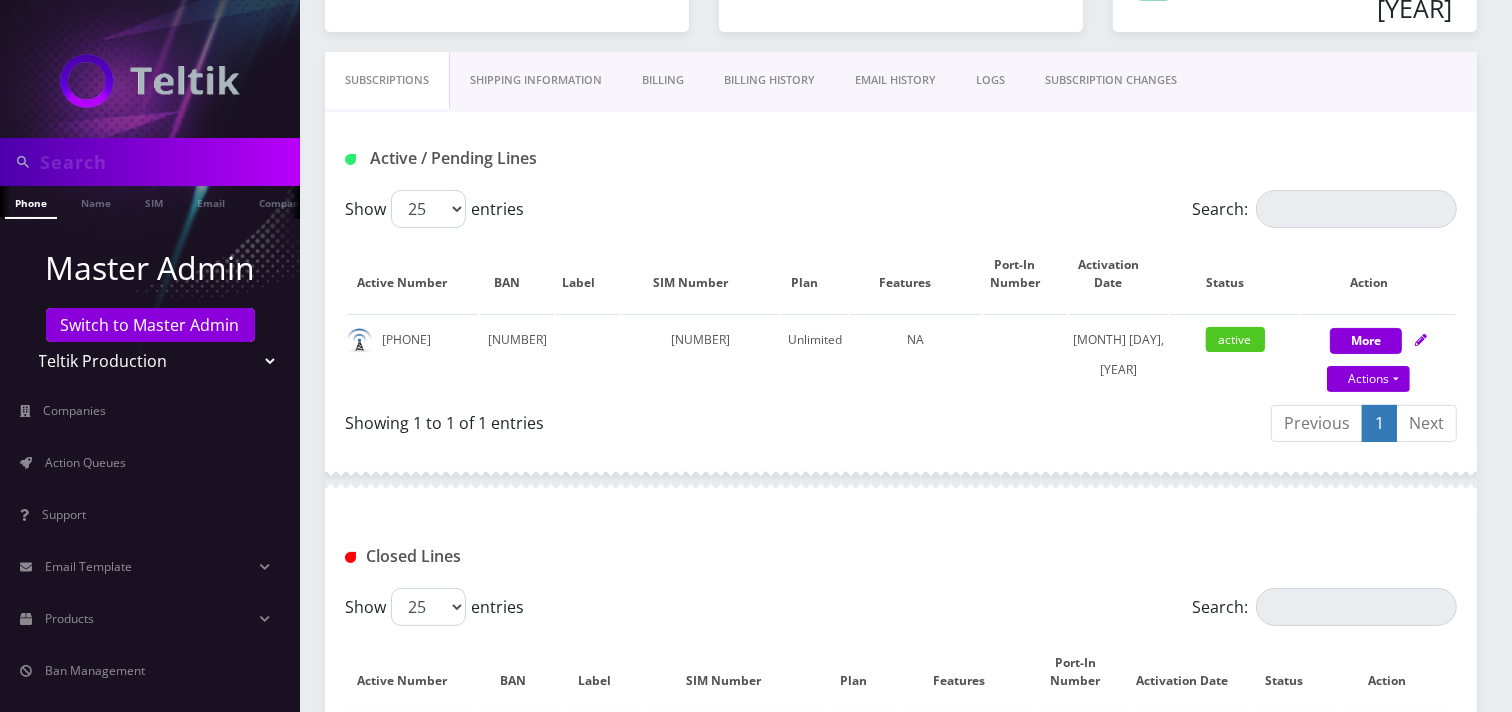 scroll, scrollTop: 0, scrollLeft: 0, axis: both 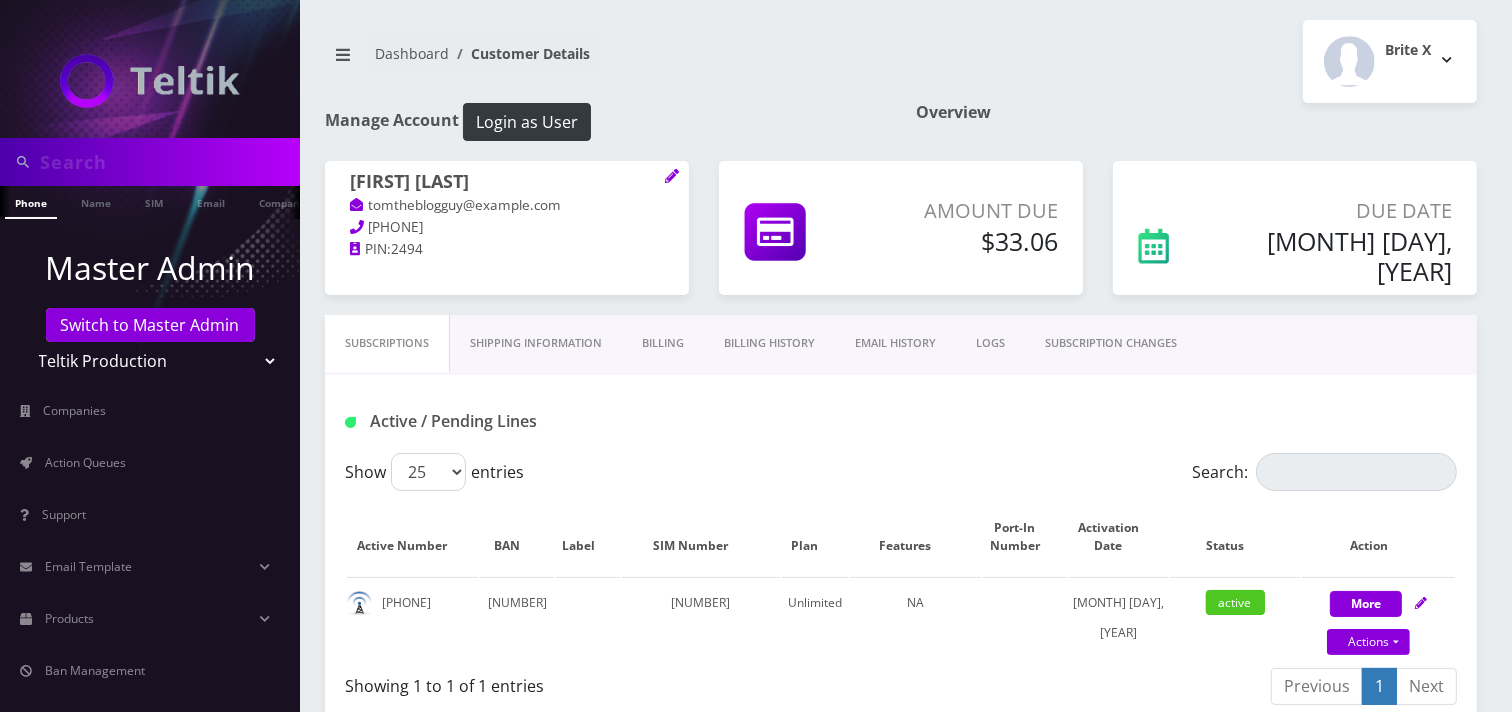 click on "Billing History" at bounding box center [769, 343] 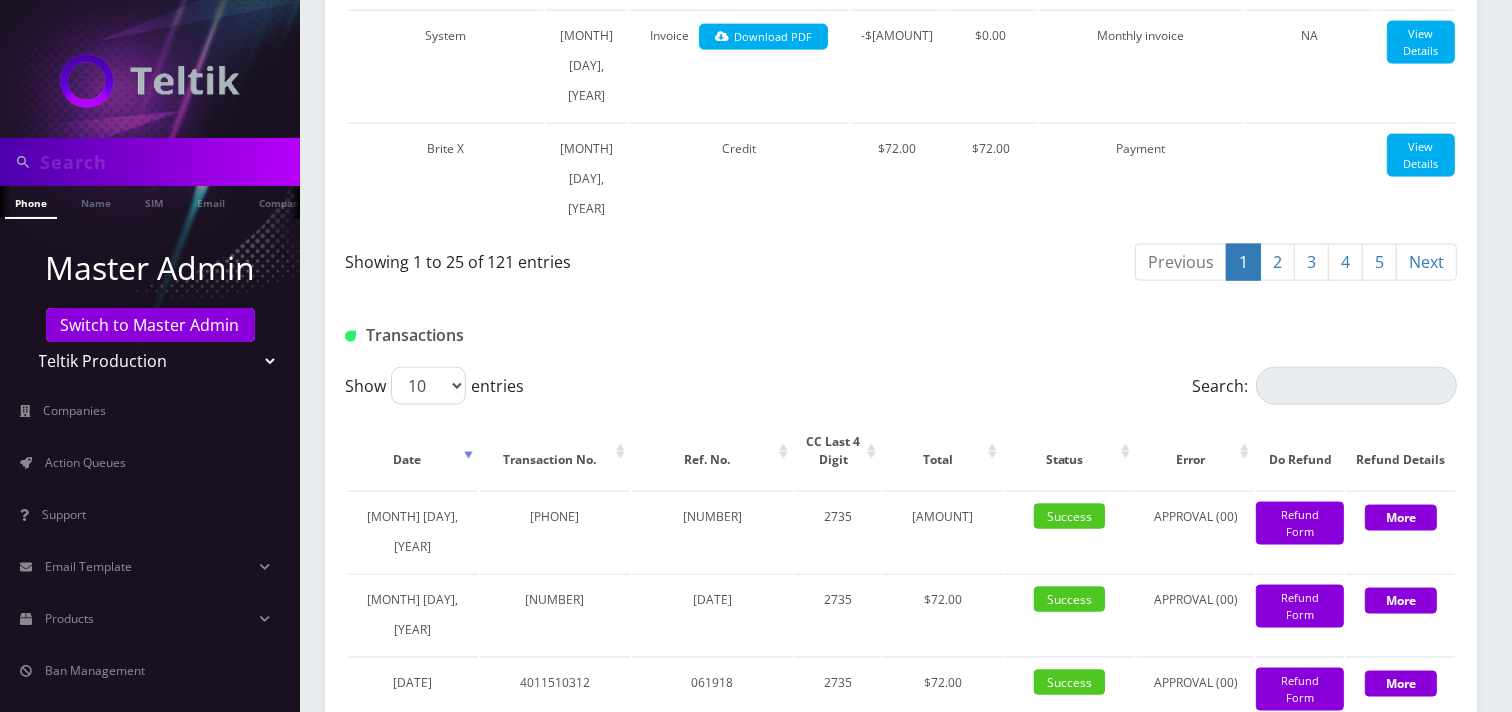 scroll, scrollTop: 2555, scrollLeft: 0, axis: vertical 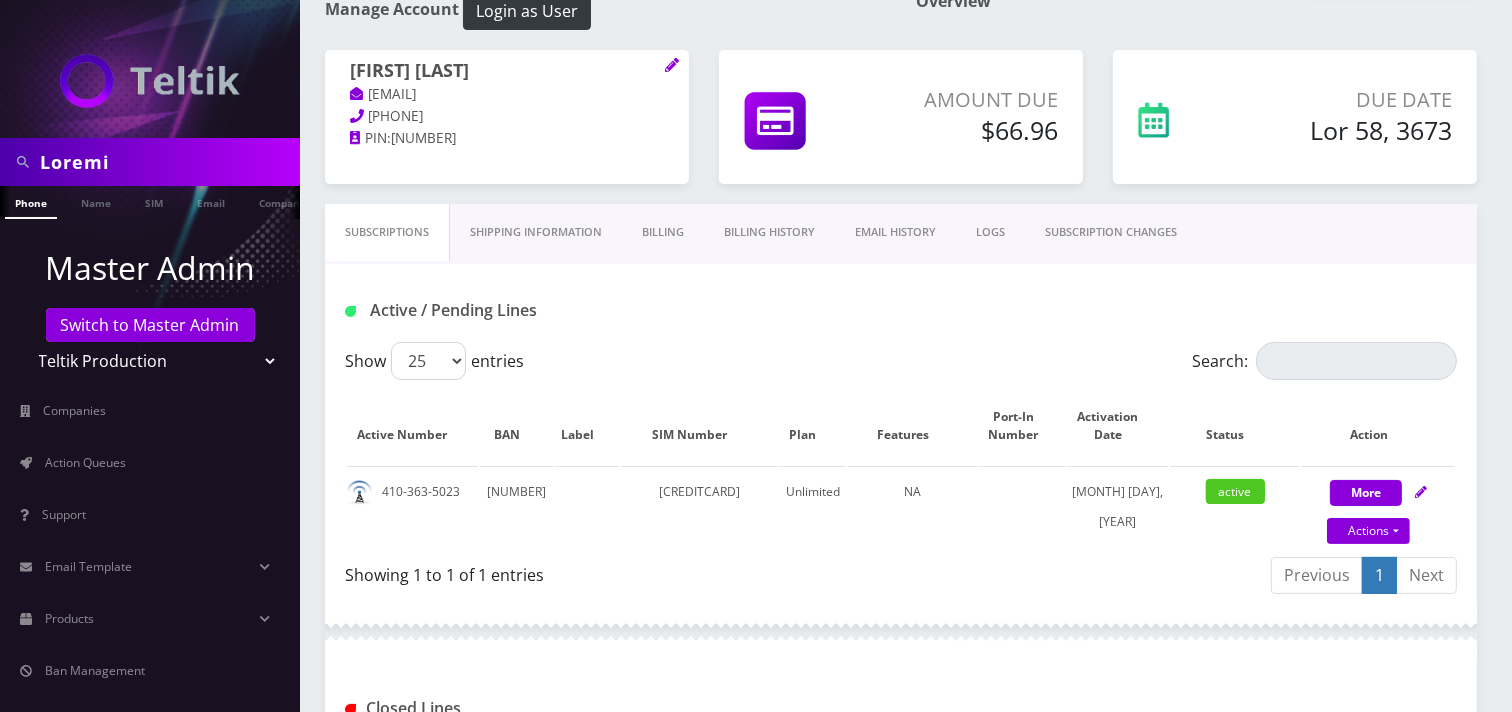 click on "Billing History" at bounding box center (769, 232) 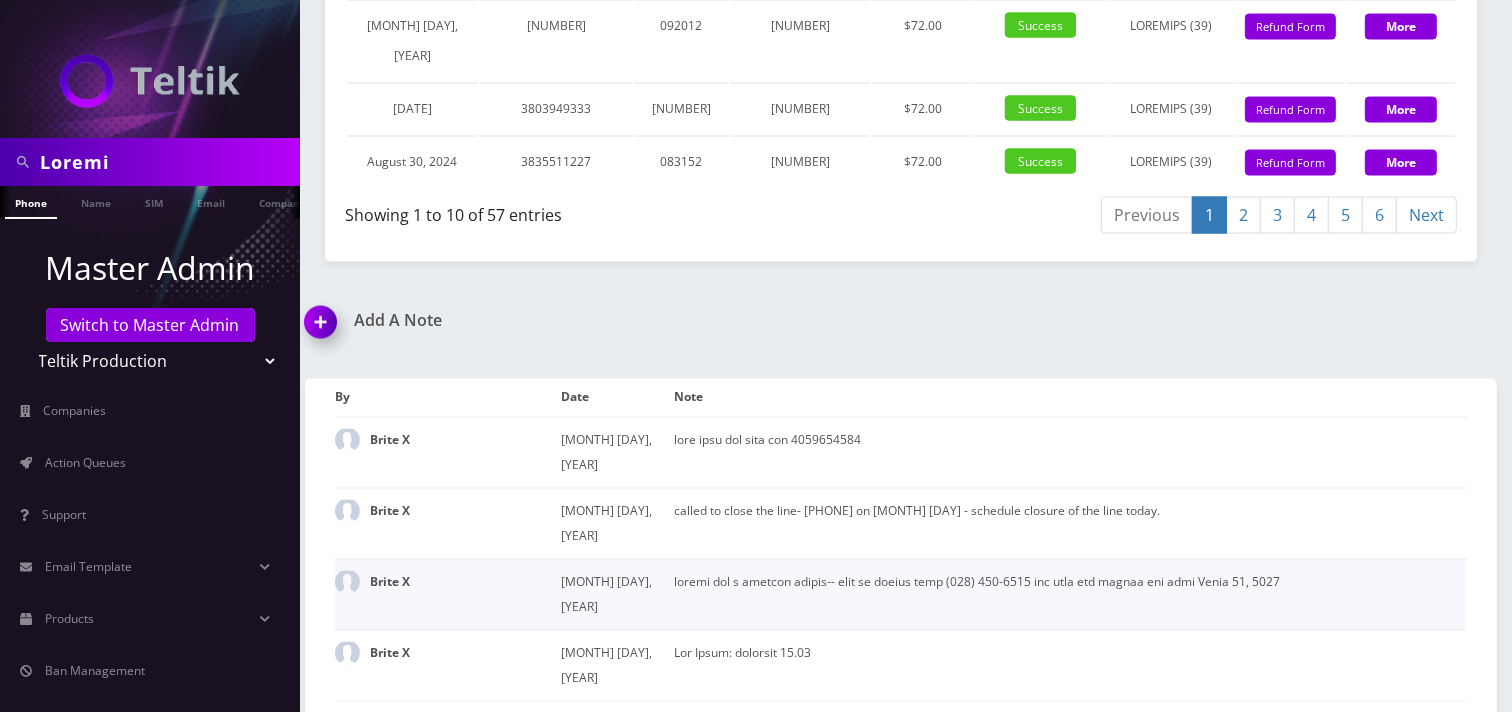 scroll, scrollTop: 3000, scrollLeft: 0, axis: vertical 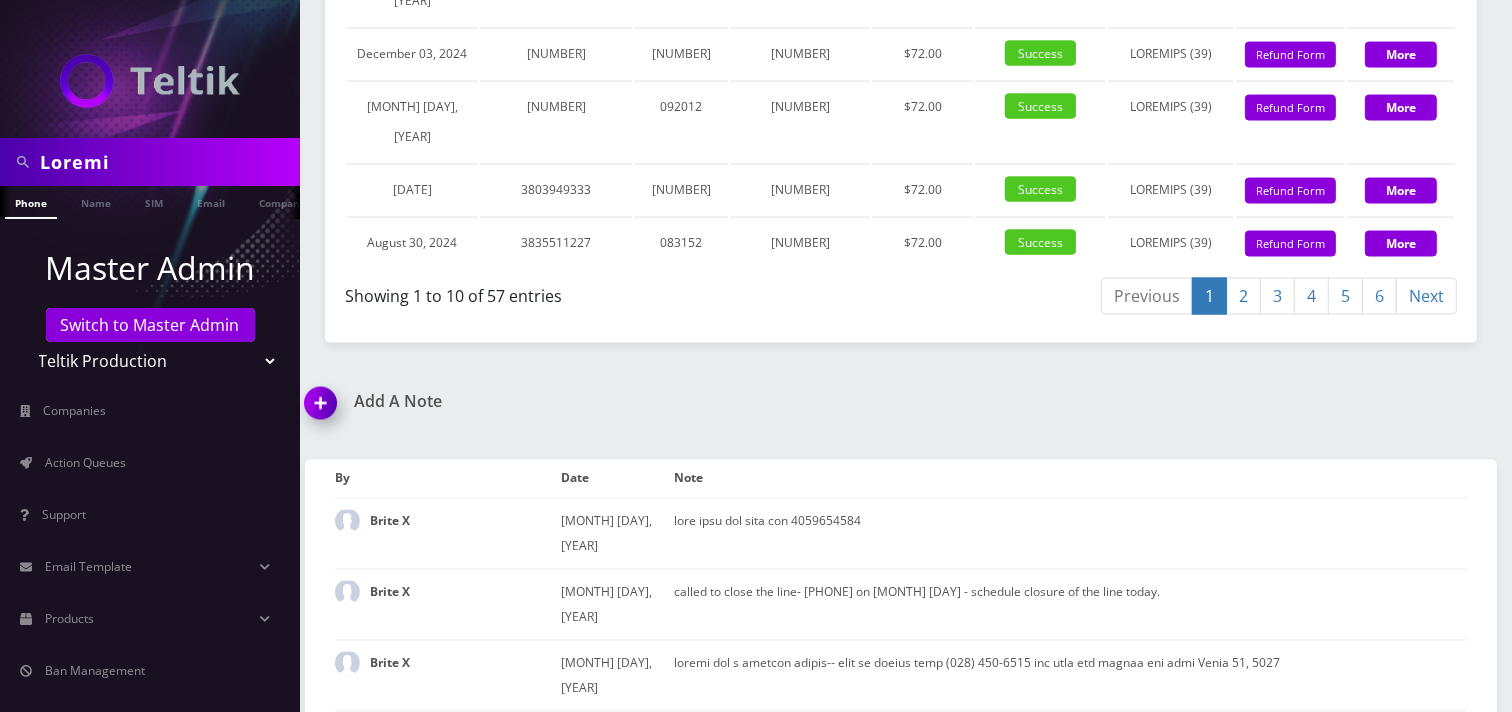 click at bounding box center (324, 410) 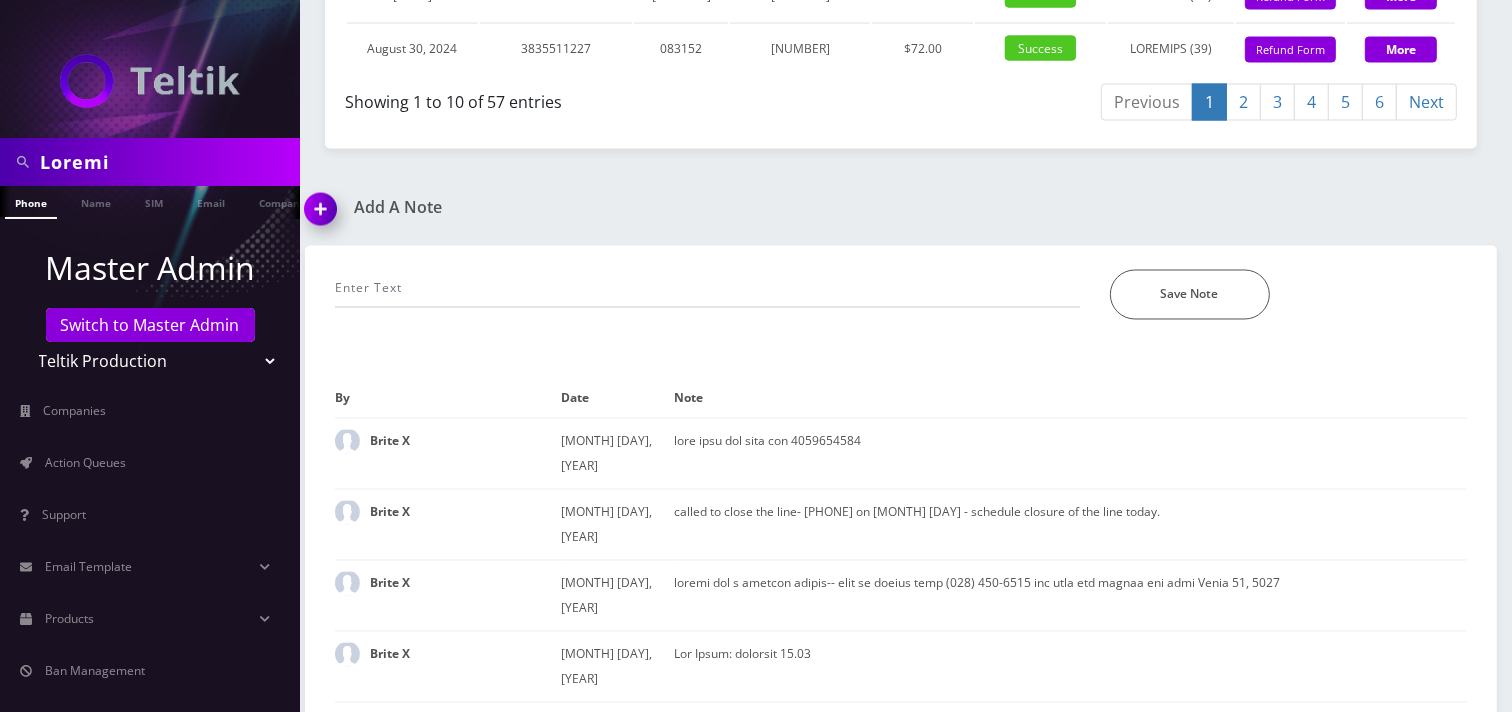 scroll, scrollTop: 2860, scrollLeft: 0, axis: vertical 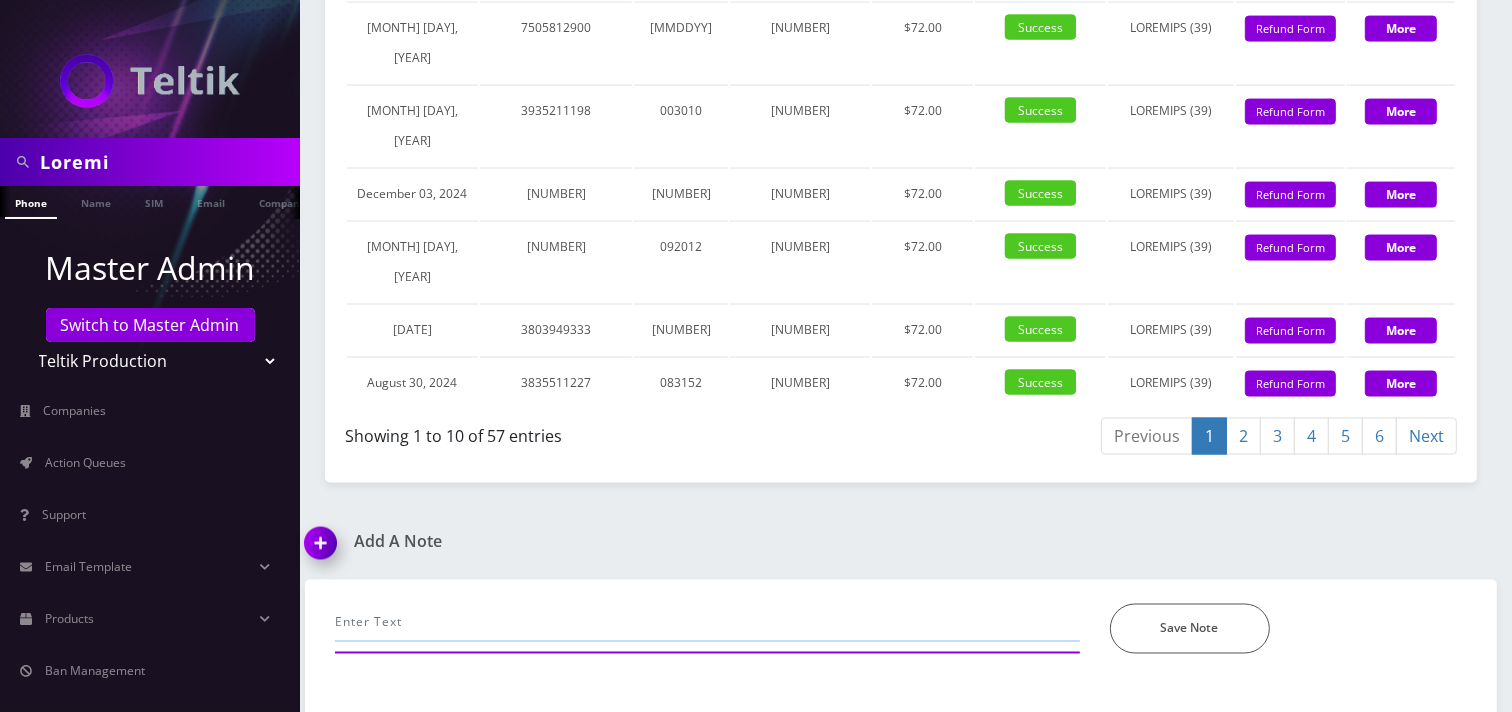 click at bounding box center (707, 623) 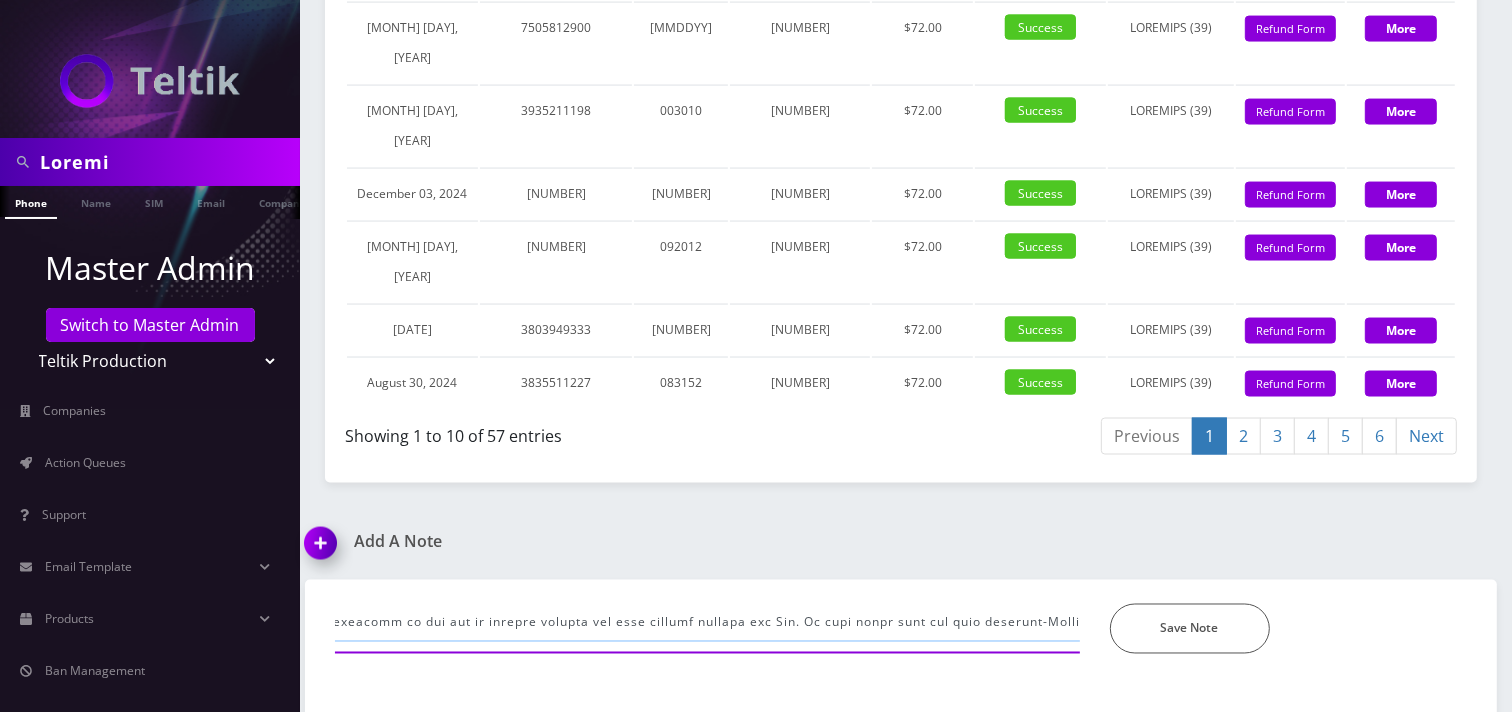 scroll, scrollTop: 0, scrollLeft: 831, axis: horizontal 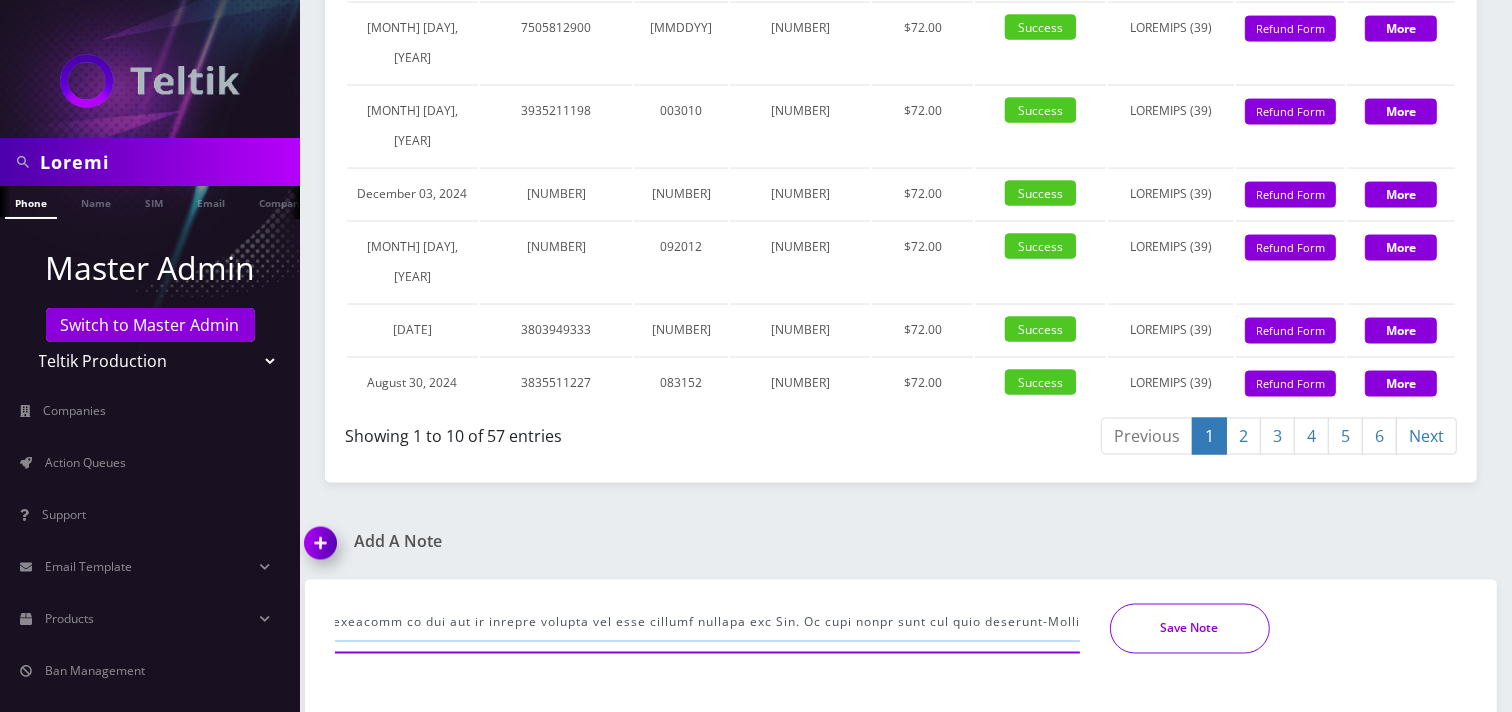 type on "lore- ipsumdol sita co adipi el sed doeius tem incid utl et dolor. Mag al enima 8 minimve qu nos exer ullamcola. Nisiali exeacomm co dui aut ir inrepre volupta vel esse cillumf nullapa exc Sin. Oc cupi nonpr sunt cul quio deserunt-Molli" 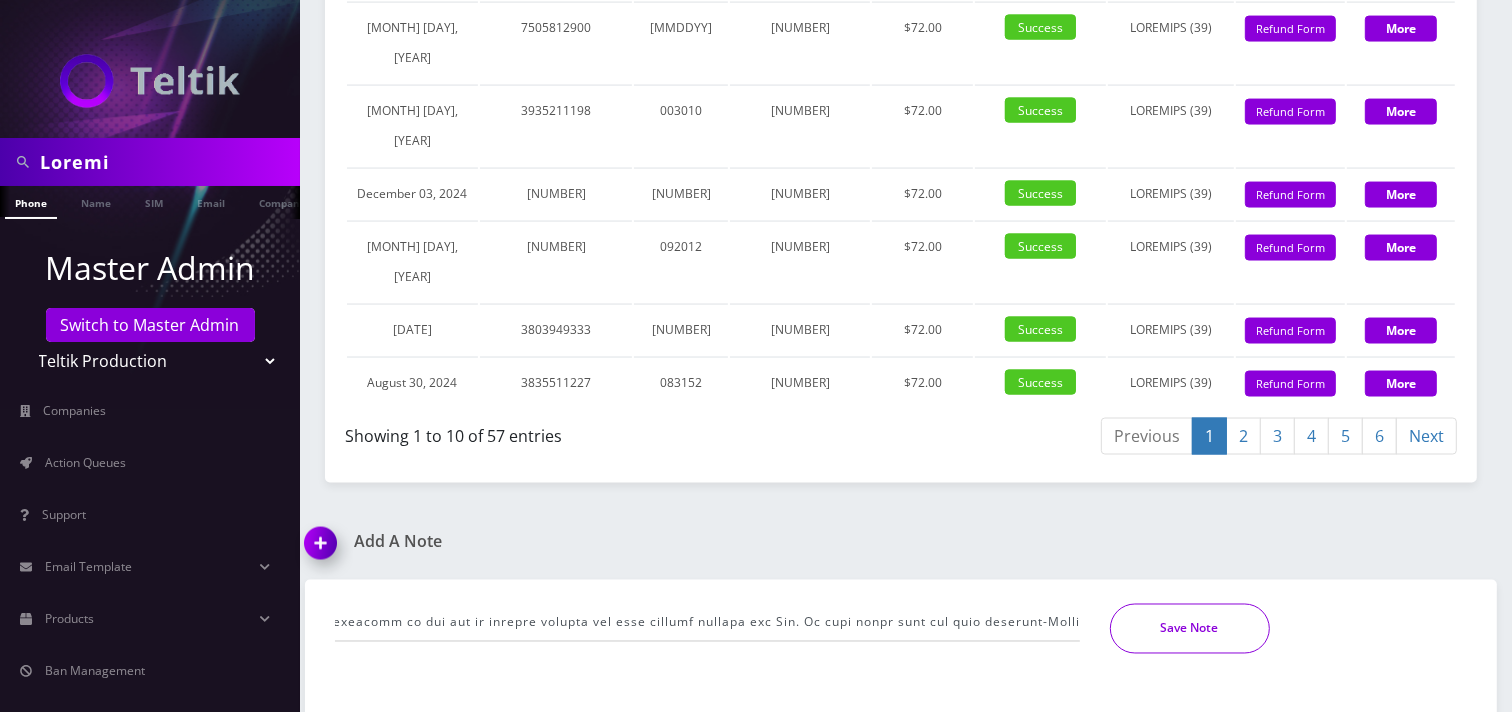 click on "Save Note" at bounding box center (1190, 629) 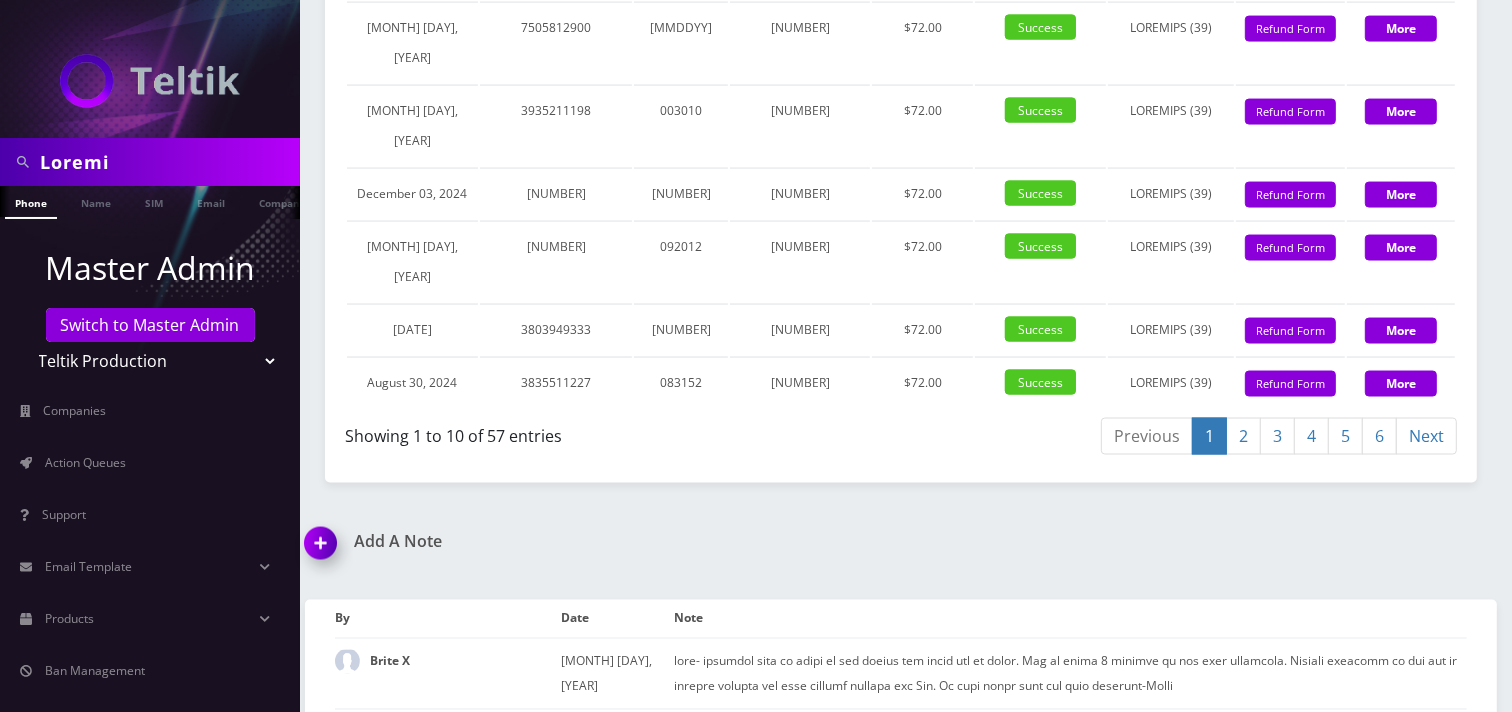 click on "Loremi" at bounding box center [167, 162] 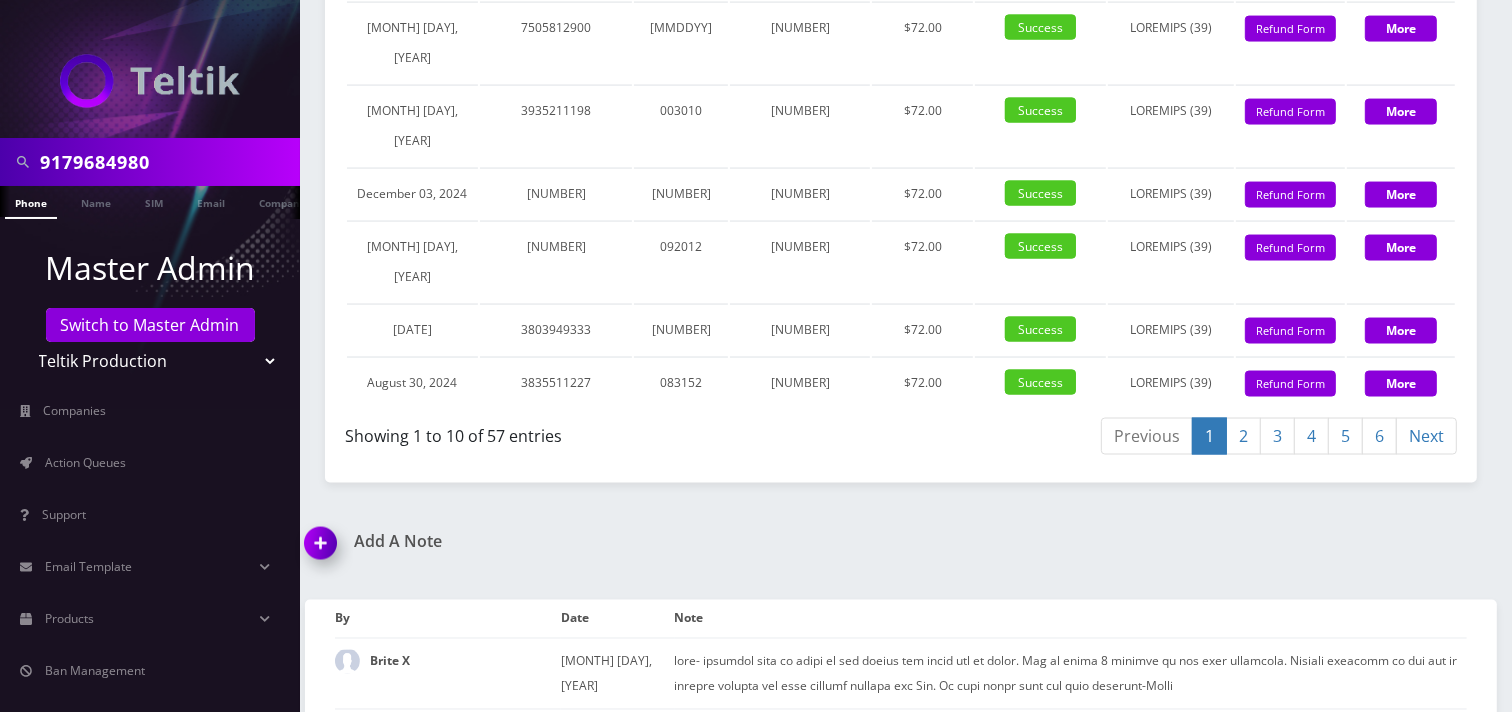 type on "2920874496" 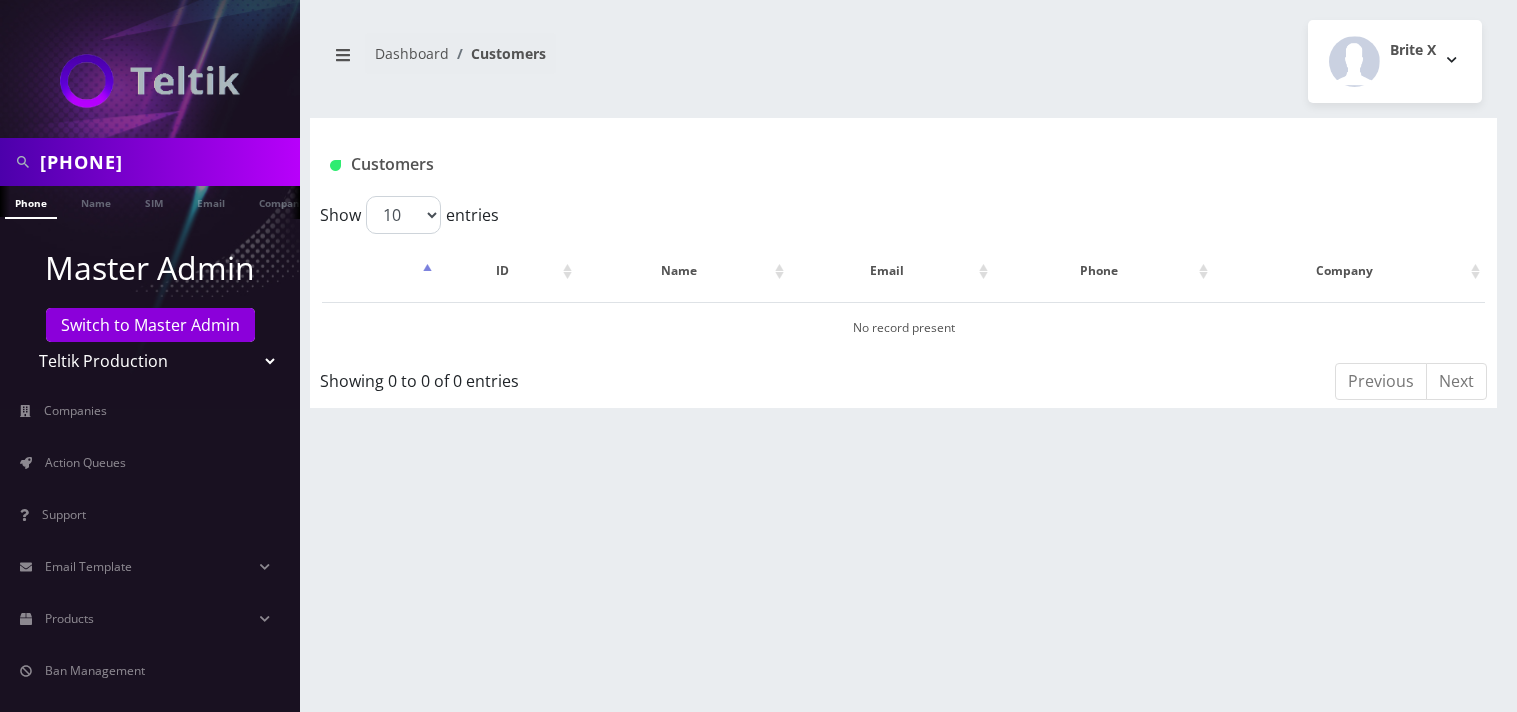 scroll, scrollTop: 0, scrollLeft: 0, axis: both 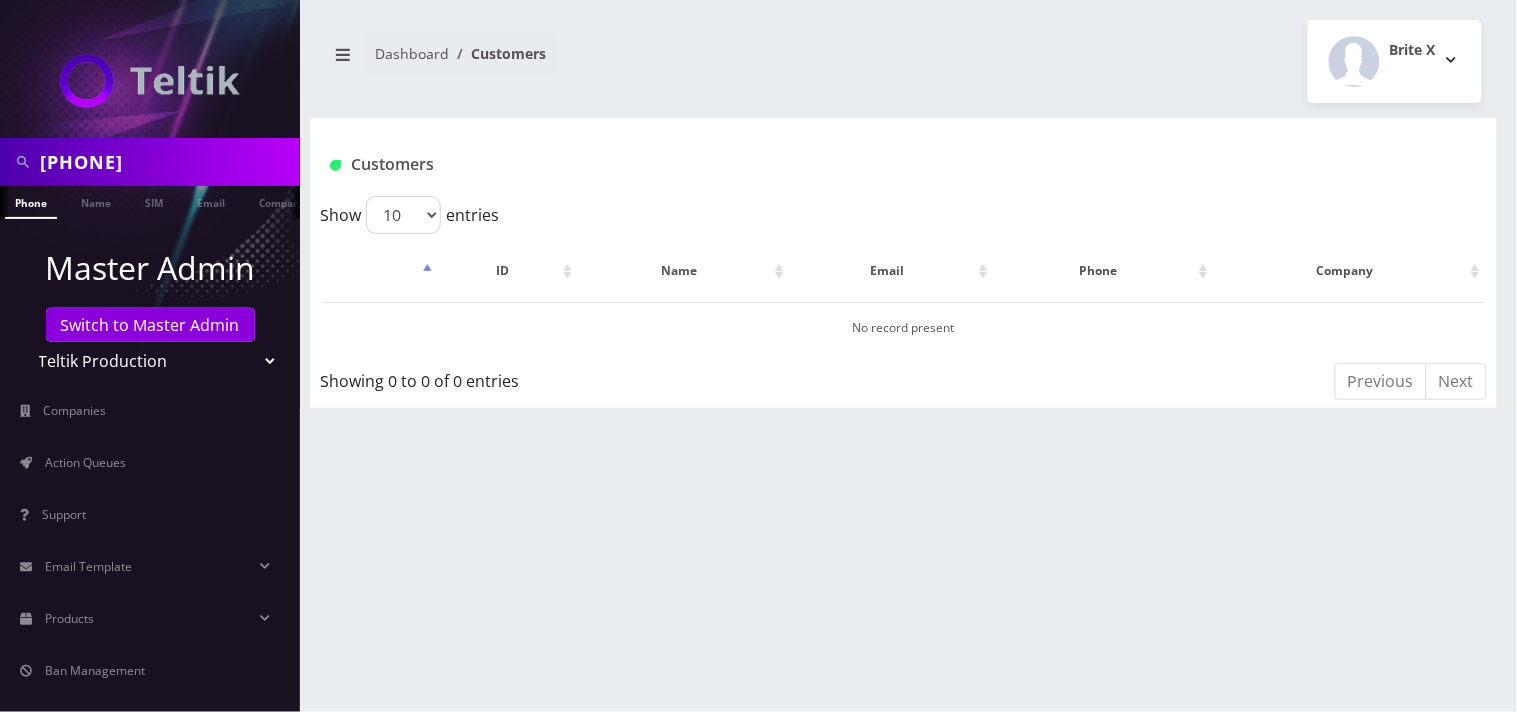 click on "Teltik Production
My Link Mobile
VennMobile
Unlimited Advanced LTE
Rexing Inc
DeafCell LLC
OneTouch GPS
Diamond Wireless LLC
All Choice Connect
Amcest Corp
IoT
Shluchim Assist
ConnectED Mobile
Innovative Communications
Home Away Secure
SIM Call Connecten Internet Rauch" at bounding box center (150, 361) 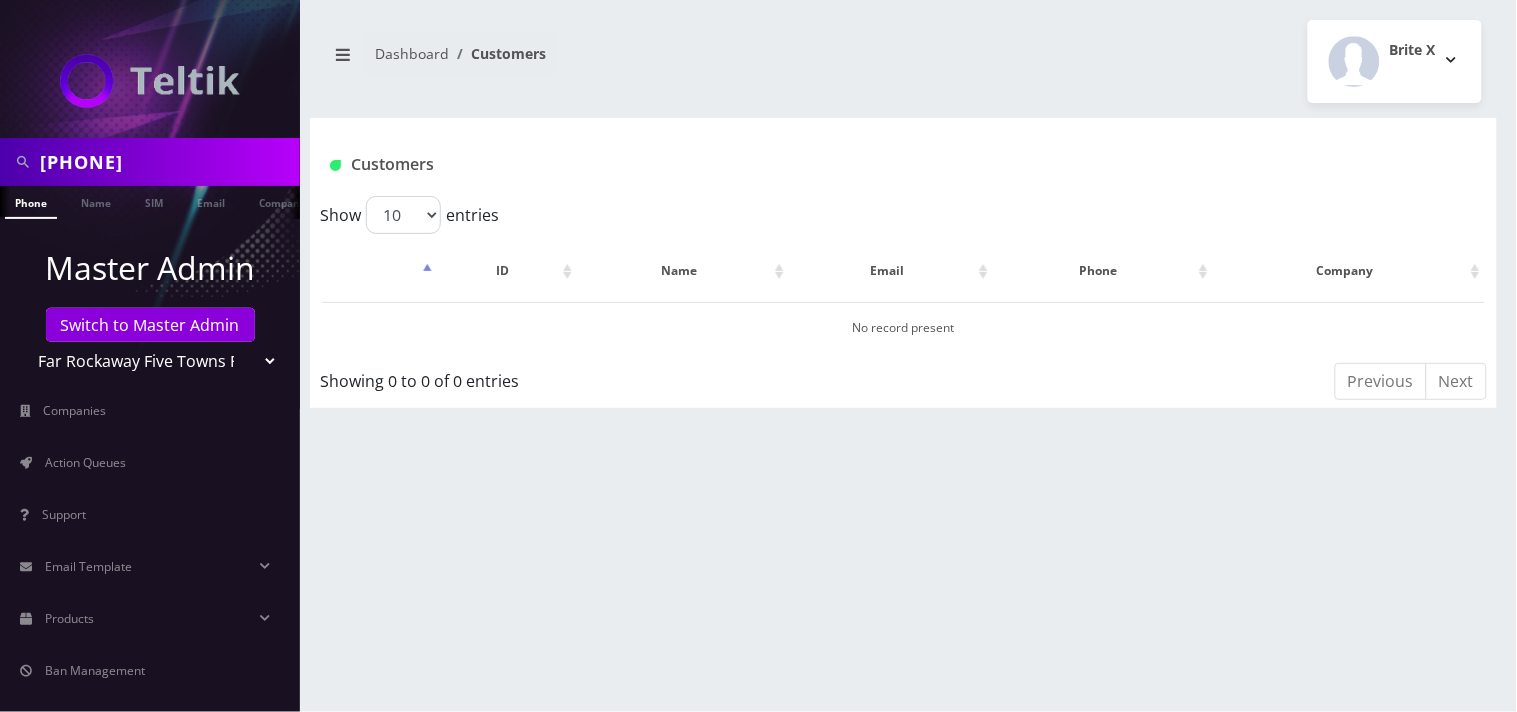 click on "Teltik Production
My Link Mobile
VennMobile
Unlimited Advanced LTE
Rexing Inc
DeafCell LLC
OneTouch GPS
Diamond Wireless LLC
All Choice Connect
Amcest Corp
IoT
Shluchim Assist
ConnectED Mobile
Innovative Communications
Home Away Secure
SIM Call Connecten Internet Rauch" at bounding box center [150, 361] 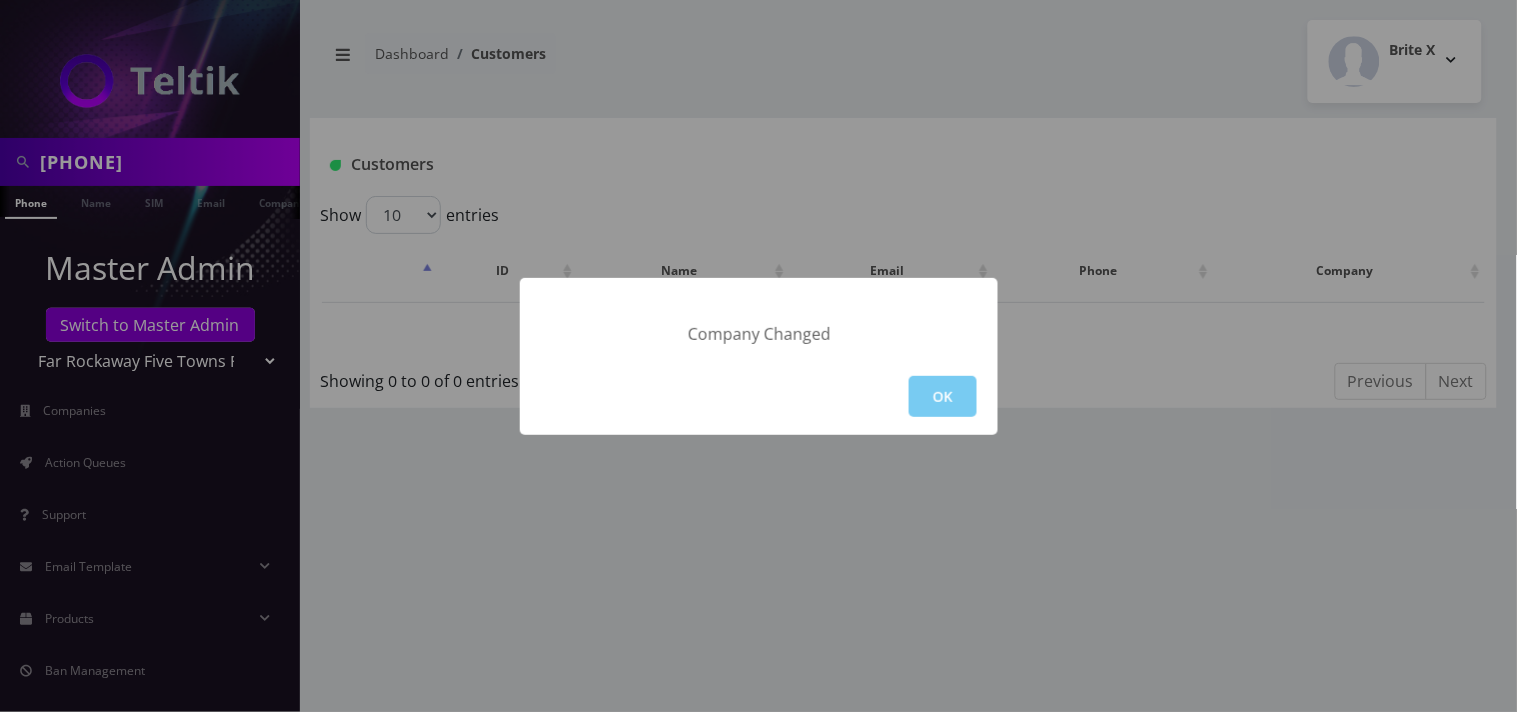 click on "OK" at bounding box center [943, 396] 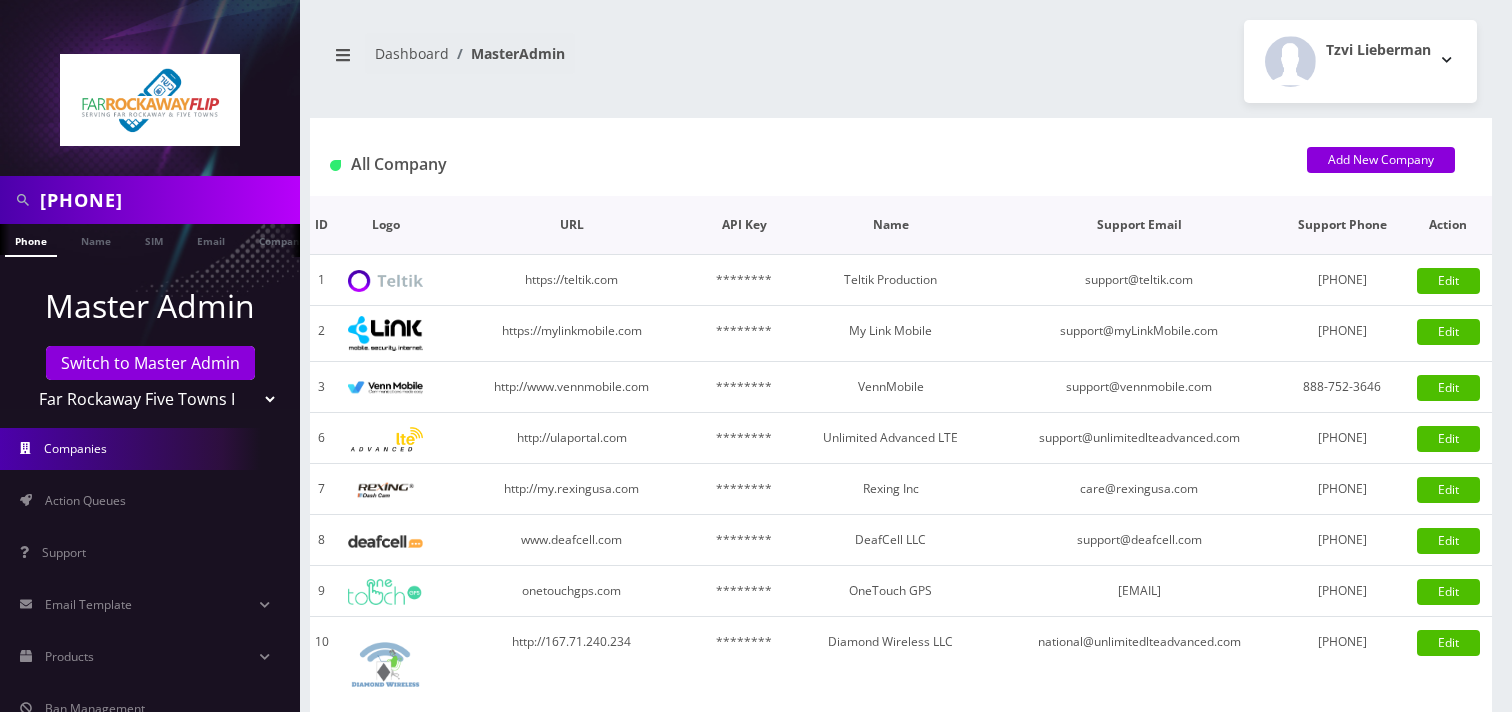 scroll, scrollTop: 0, scrollLeft: 0, axis: both 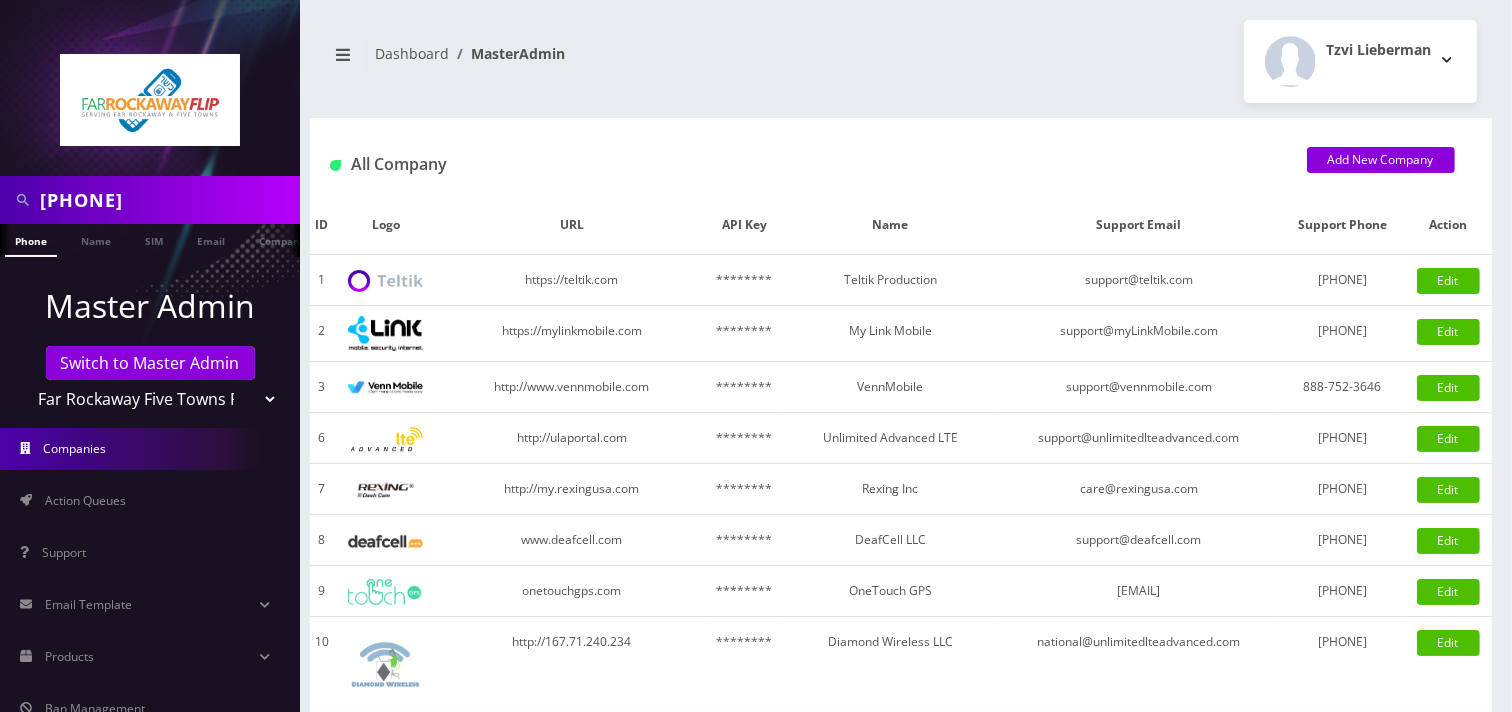 click on "[PHONE]" at bounding box center (167, 200) 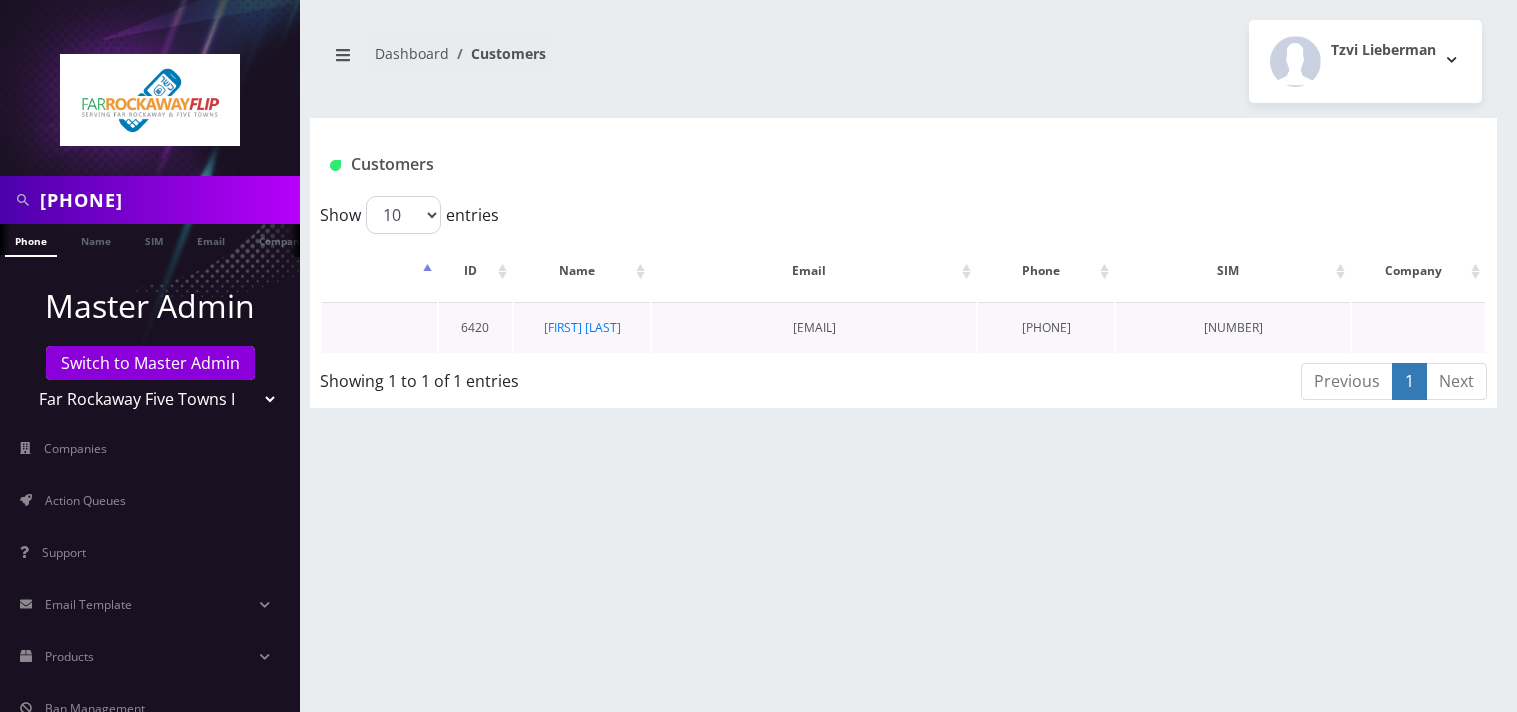 scroll, scrollTop: 0, scrollLeft: 0, axis: both 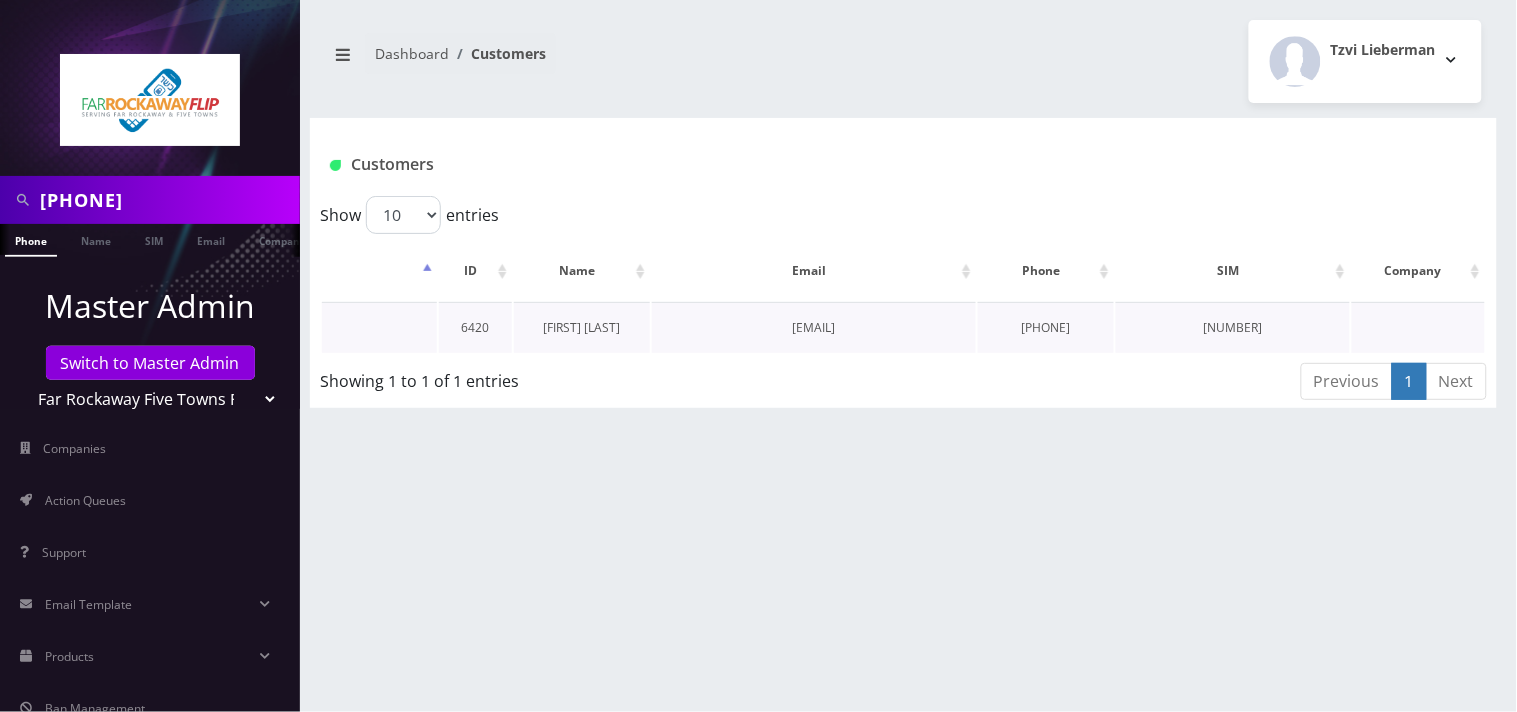 click on "[FIRST] [LAST]" at bounding box center (582, 327) 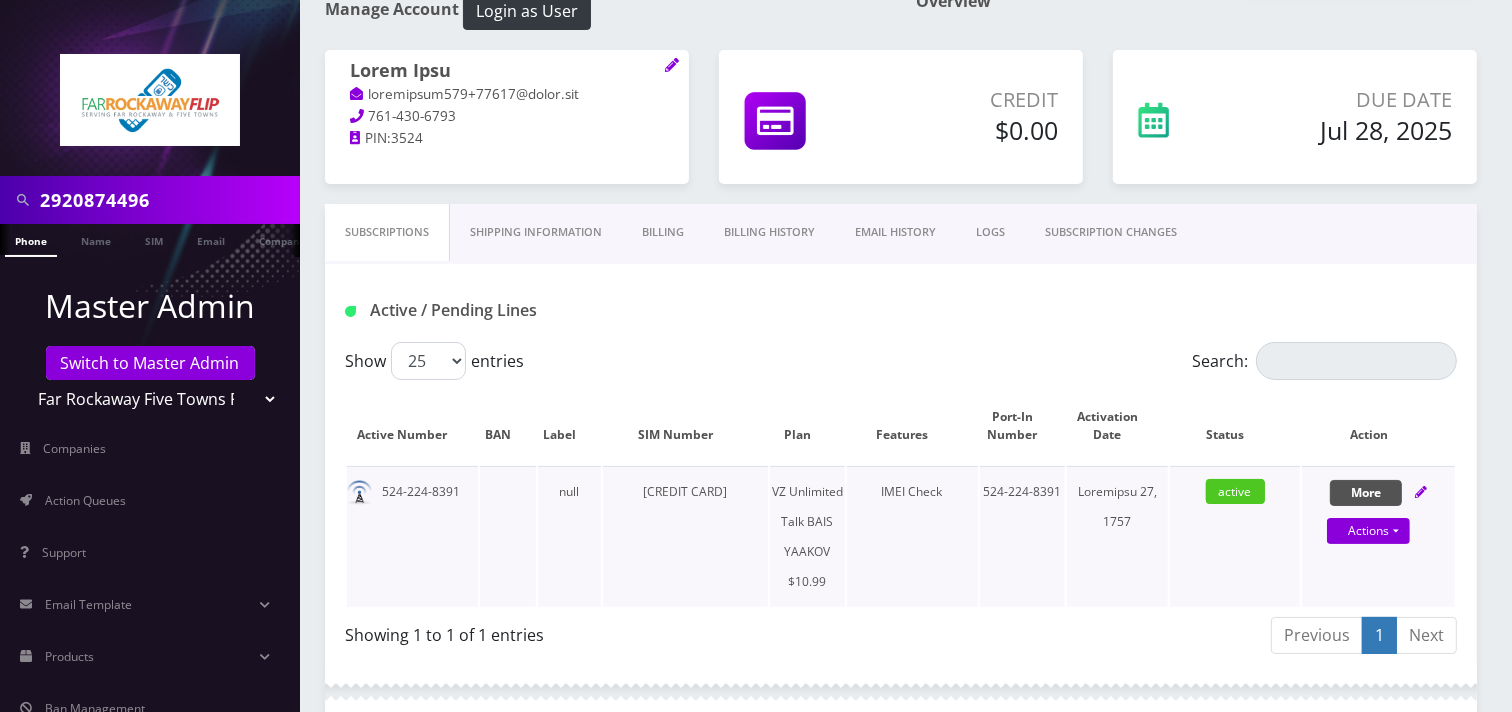 scroll, scrollTop: 222, scrollLeft: 0, axis: vertical 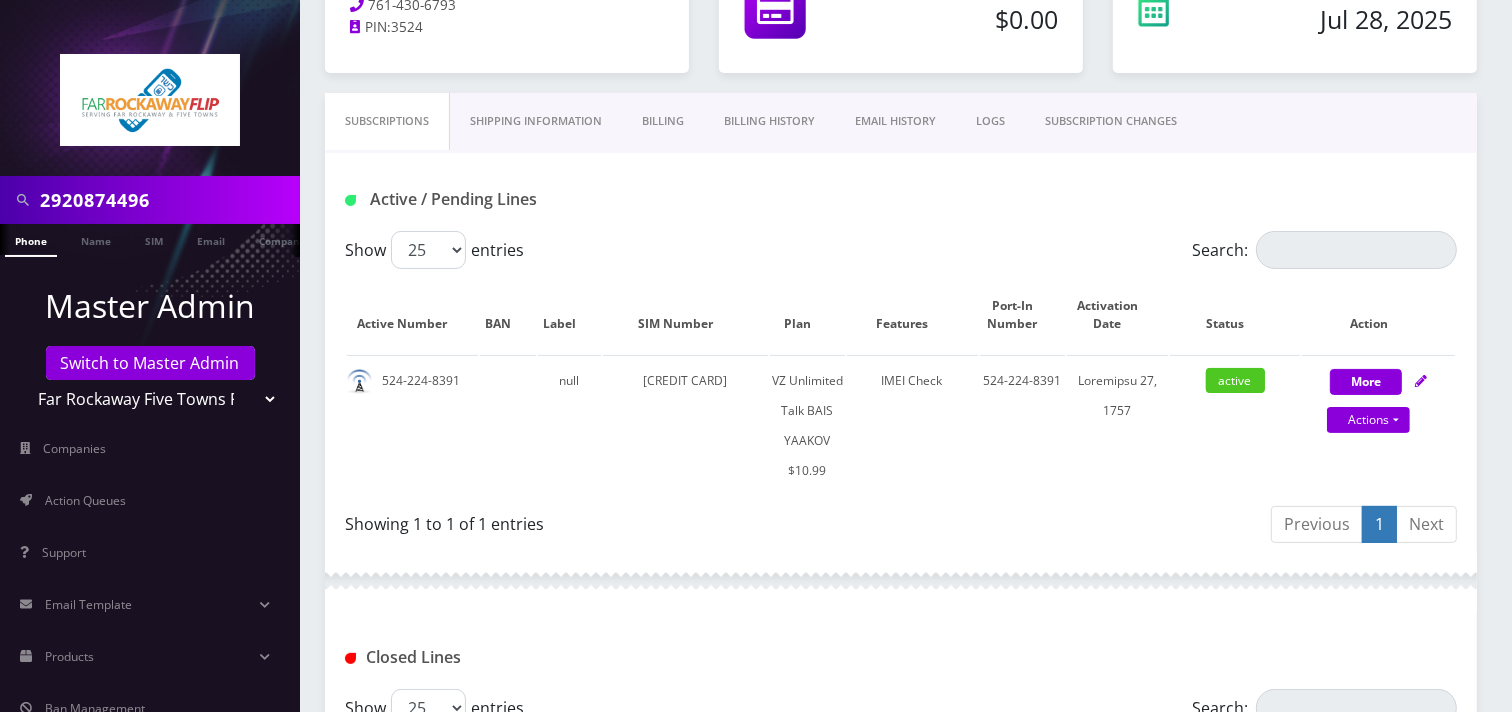 click on "SUBSCRIPTION CHANGES" at bounding box center (1111, 121) 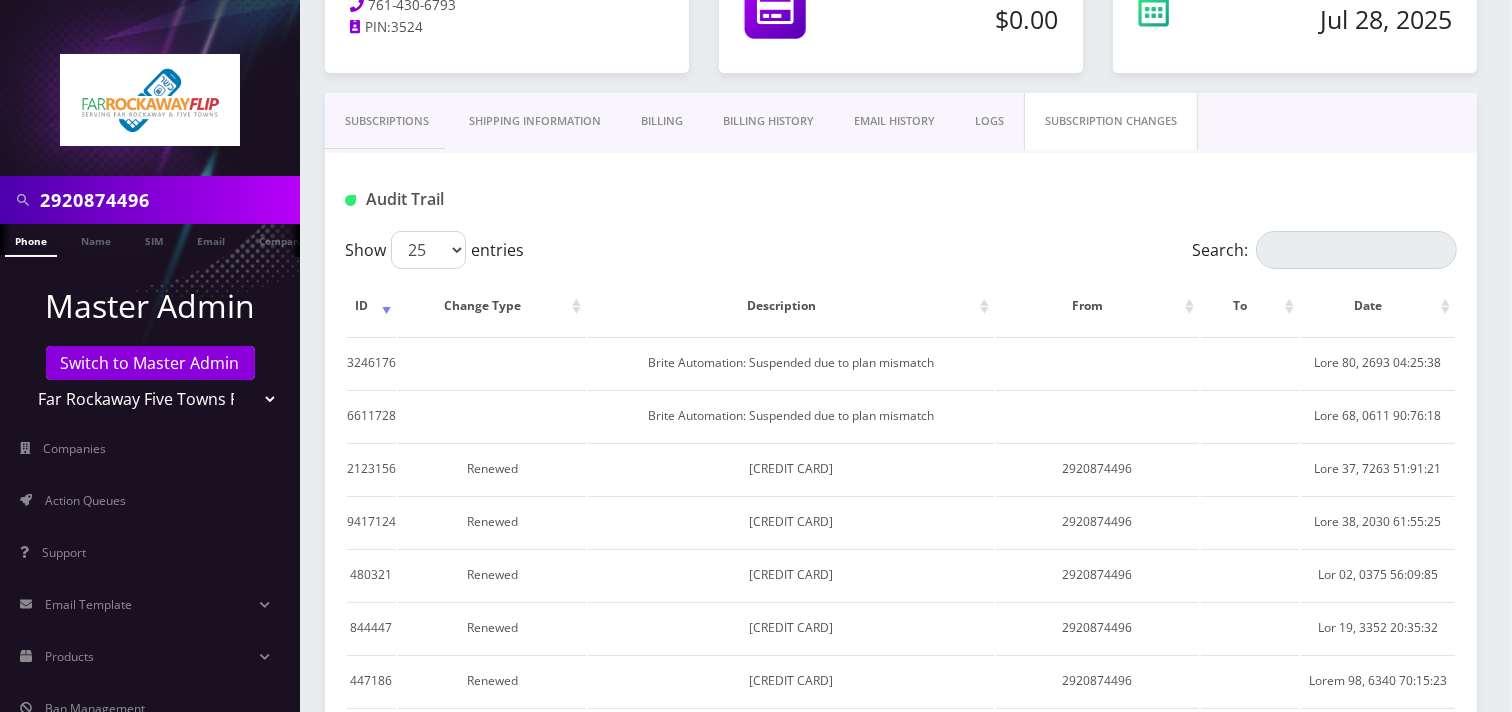 click on "Subscriptions" at bounding box center (387, 121) 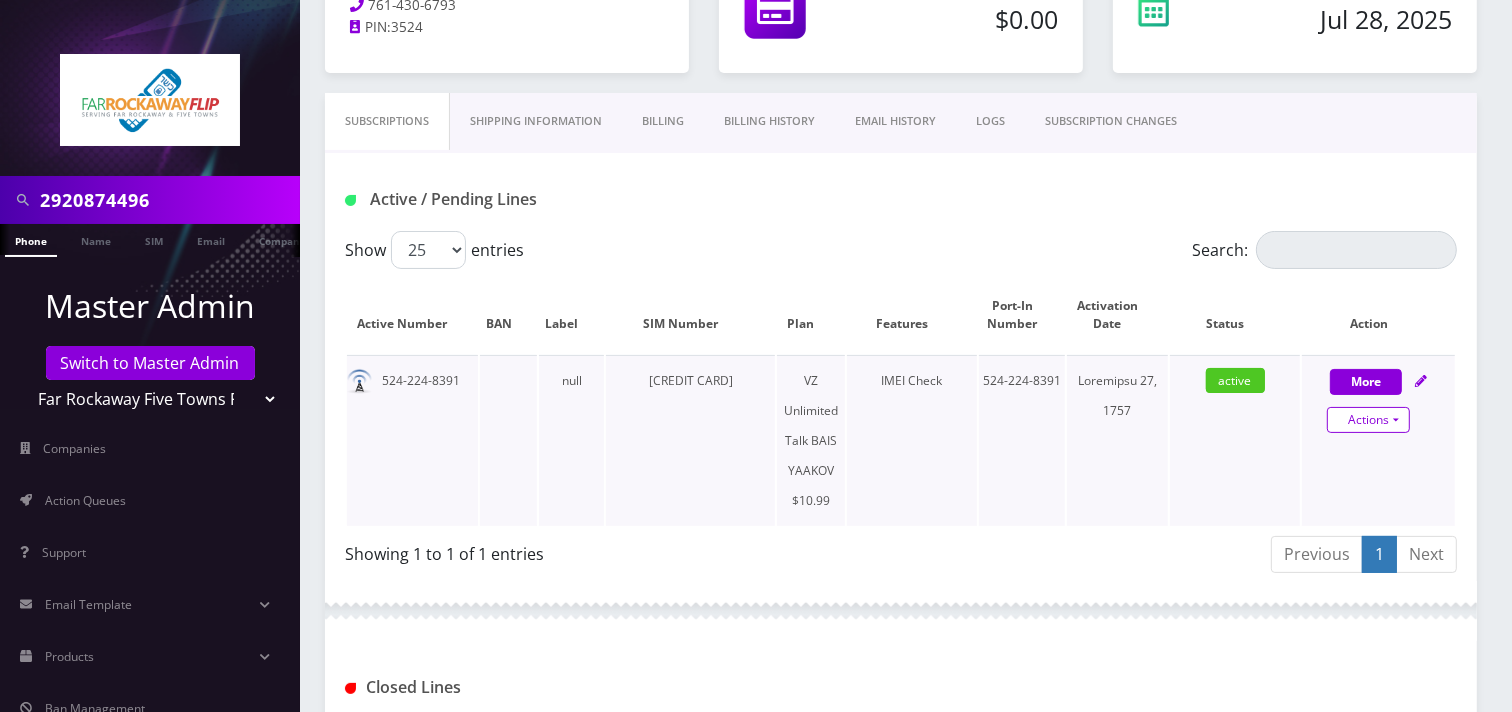 click on "Actions" at bounding box center (1368, 420) 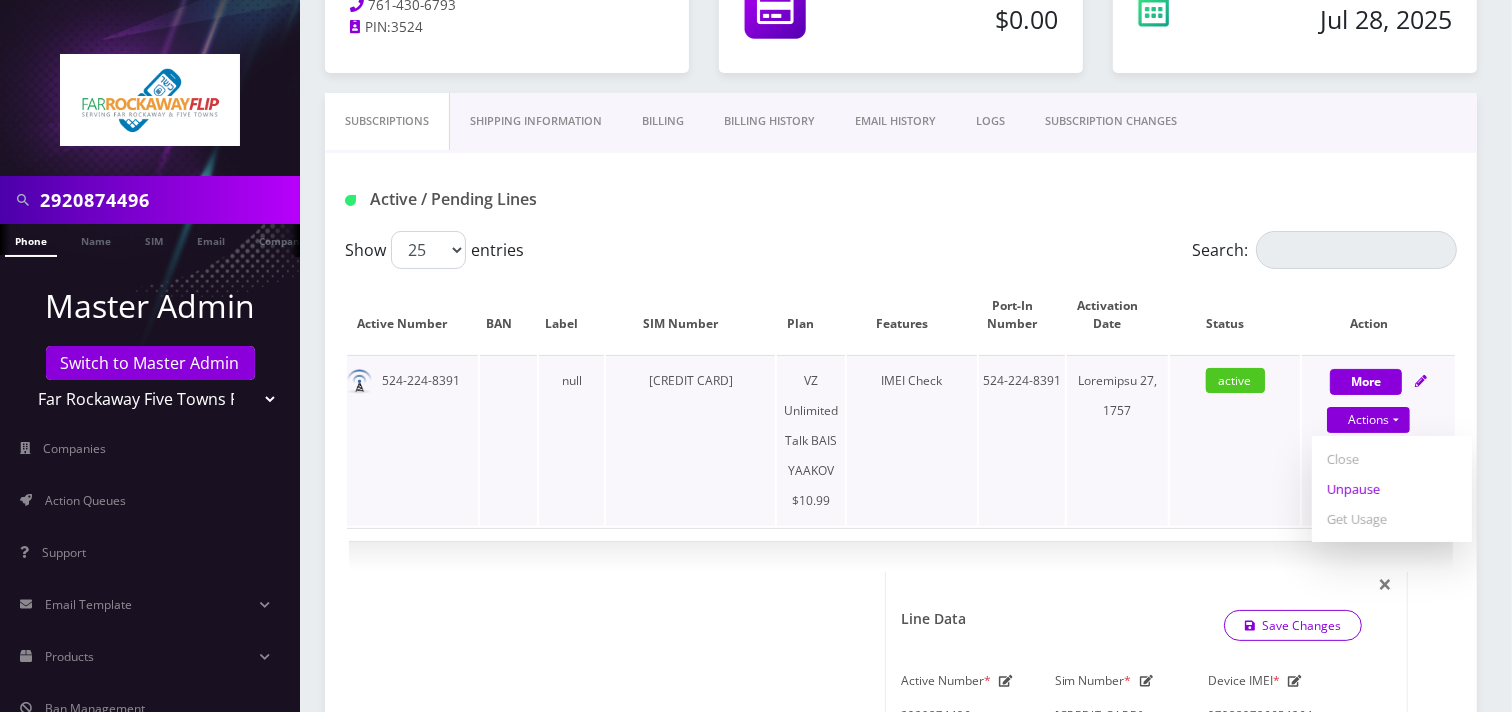 click on "Unpause" at bounding box center [1392, 489] 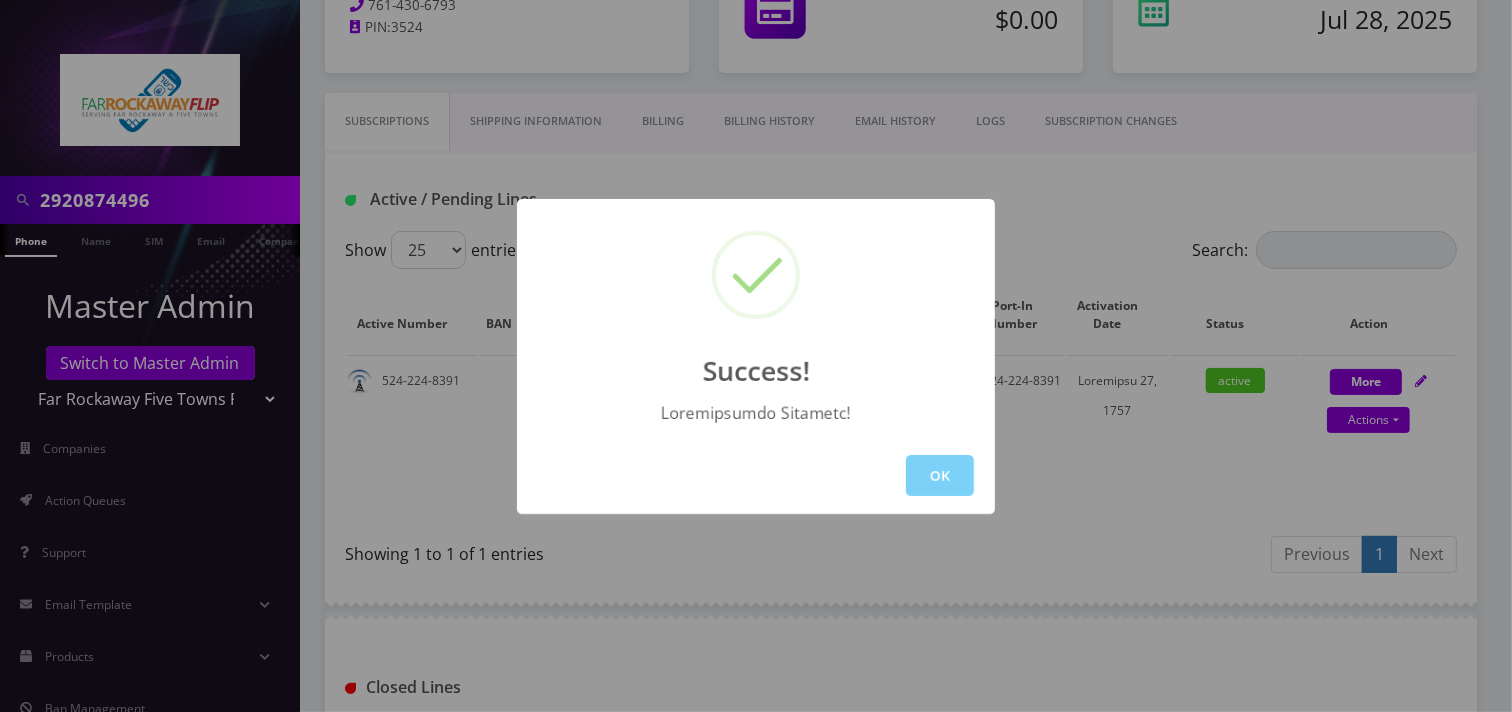 click on "OK" at bounding box center (756, 475) 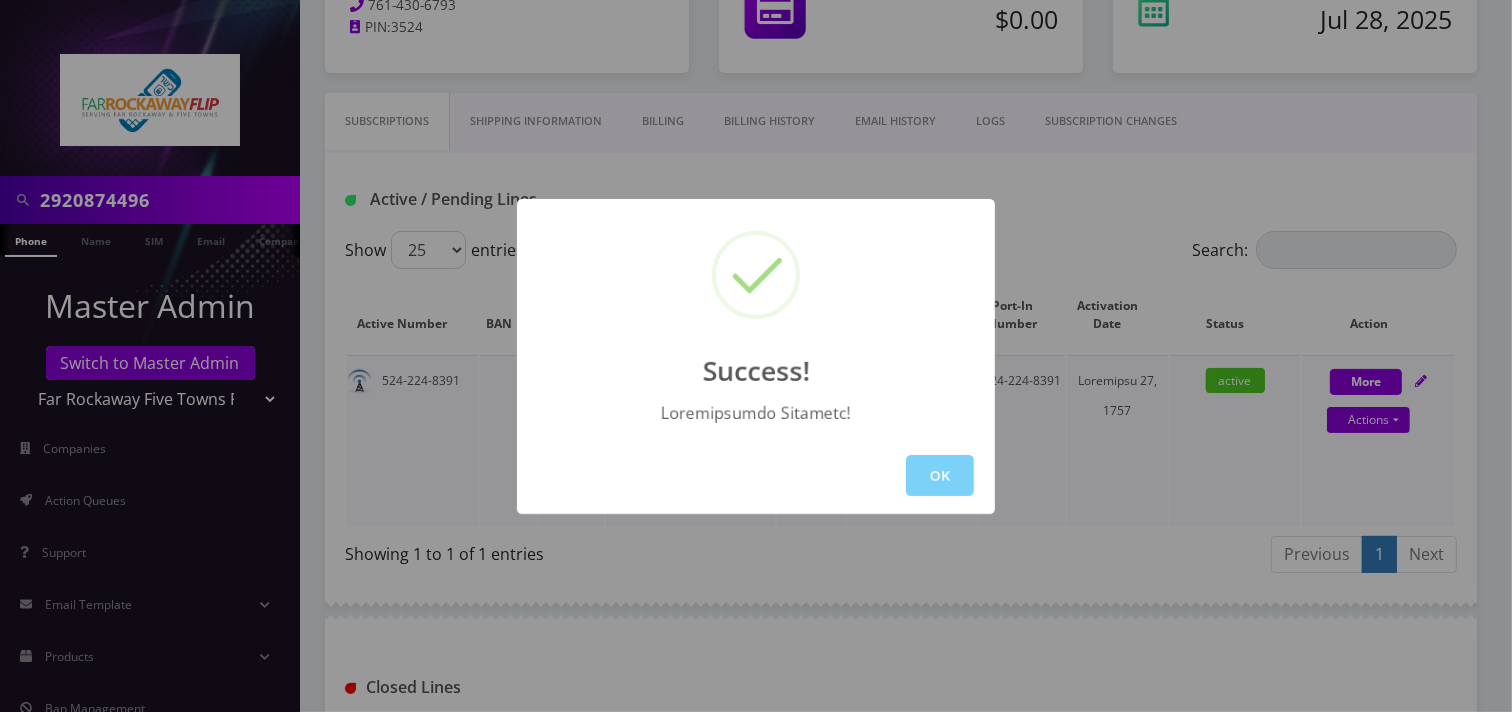 click on "OK" at bounding box center (940, 475) 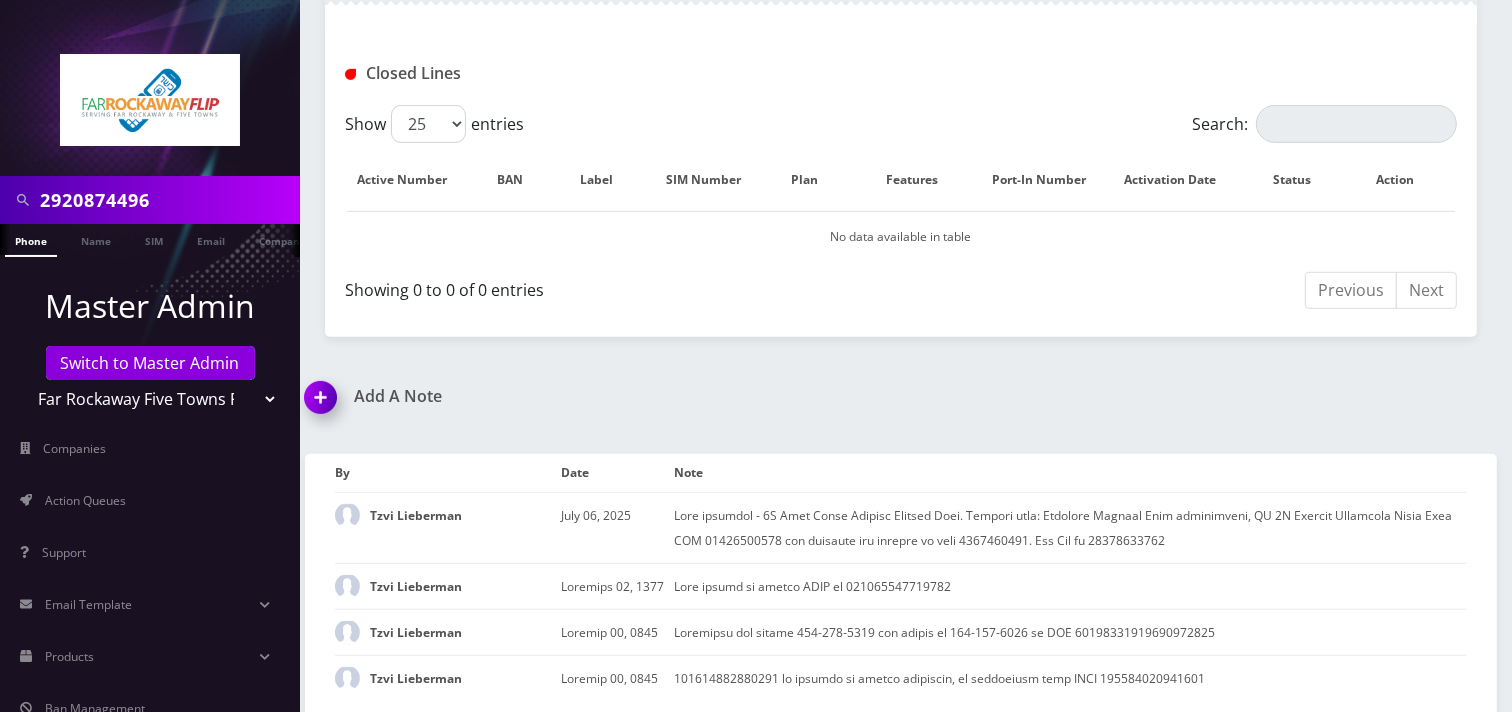click at bounding box center (324, 404) 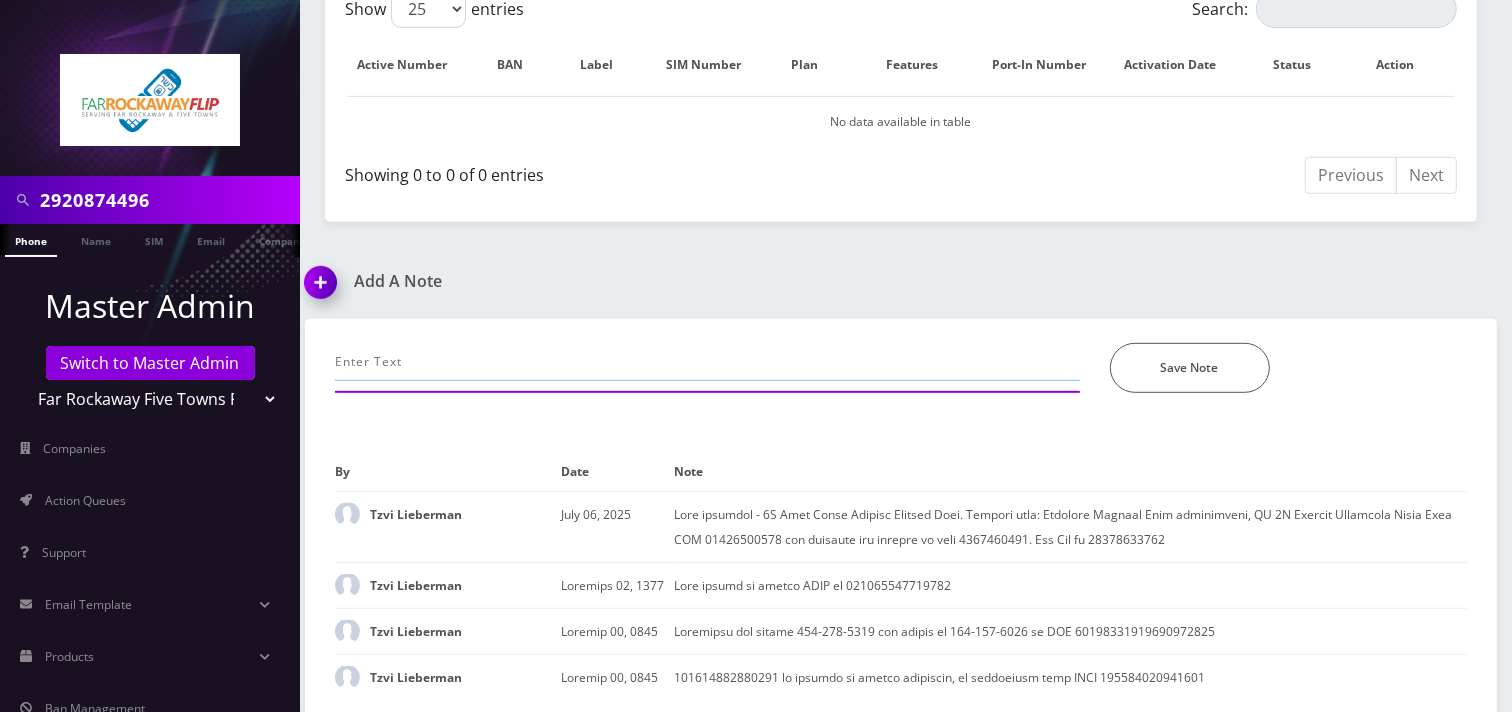 click at bounding box center [707, 362] 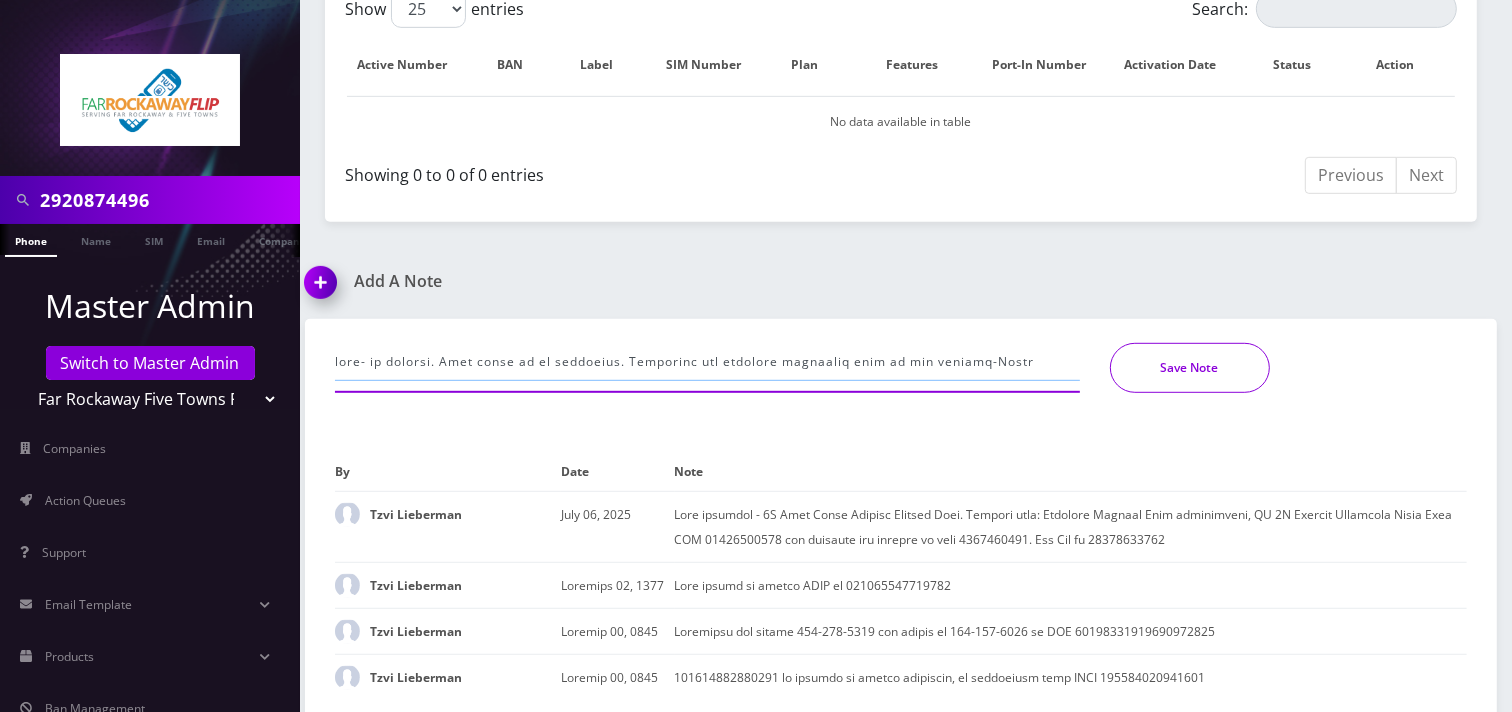 type on "lore- ip dolorsi. Amet conse ad el seddoeius. Temporinc utl etdolore magnaaliq enim ad min veniamq-Nostr" 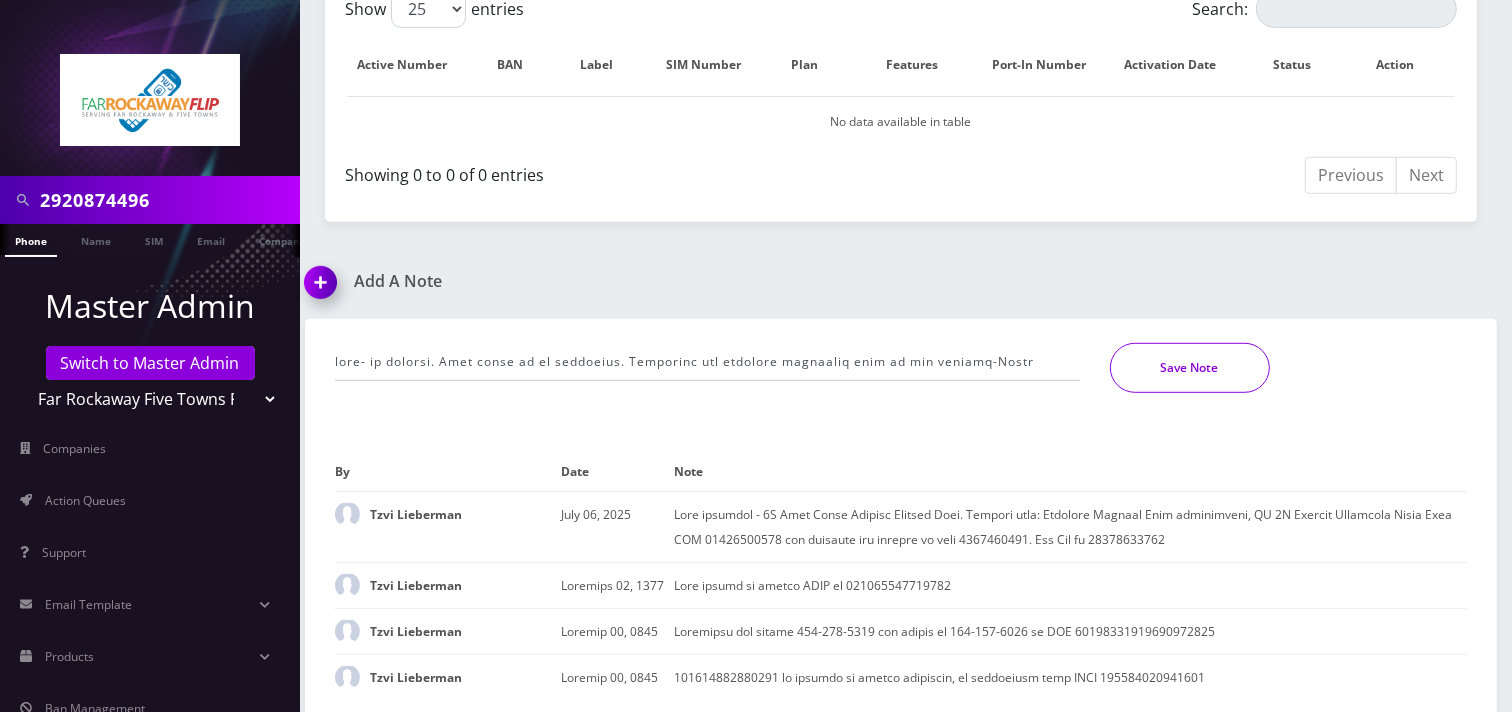 click on "Save Note" at bounding box center [1190, 368] 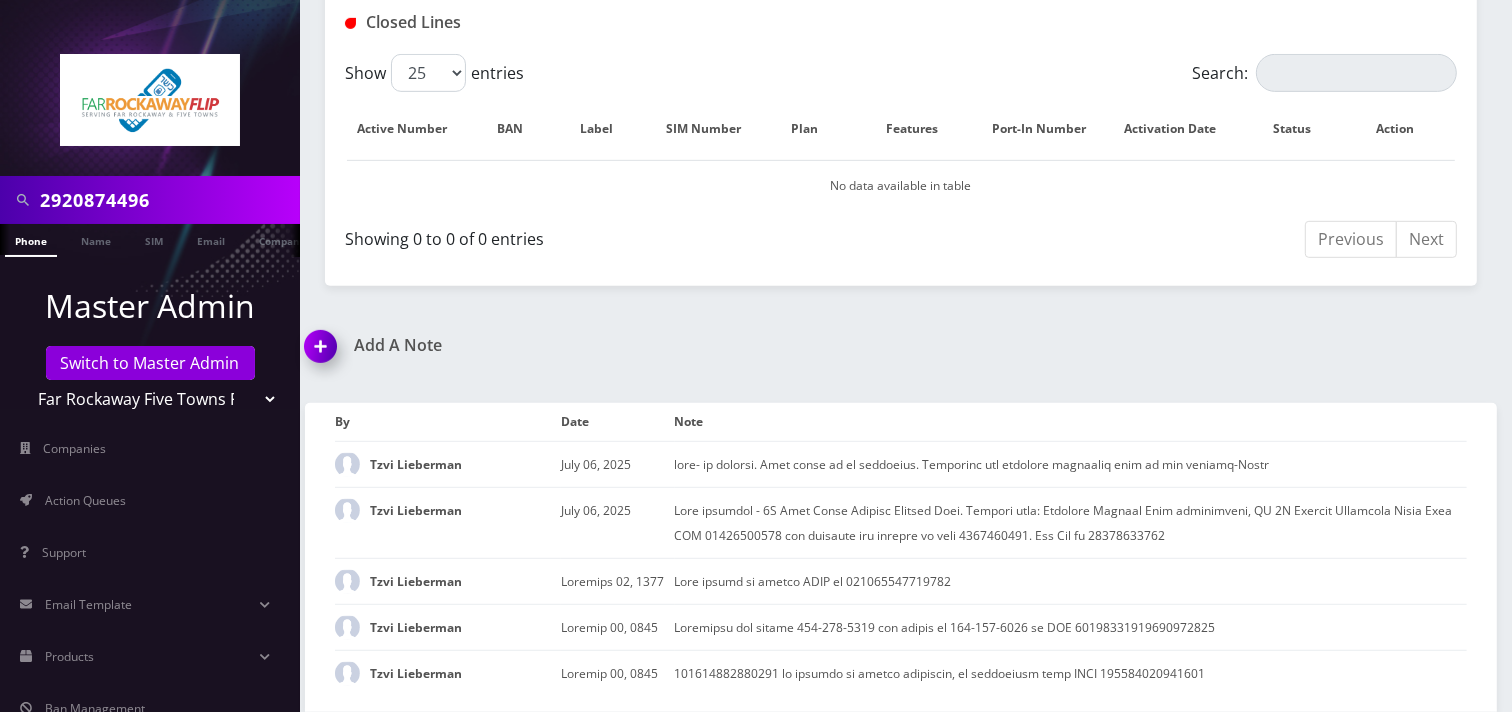 scroll, scrollTop: 883, scrollLeft: 0, axis: vertical 